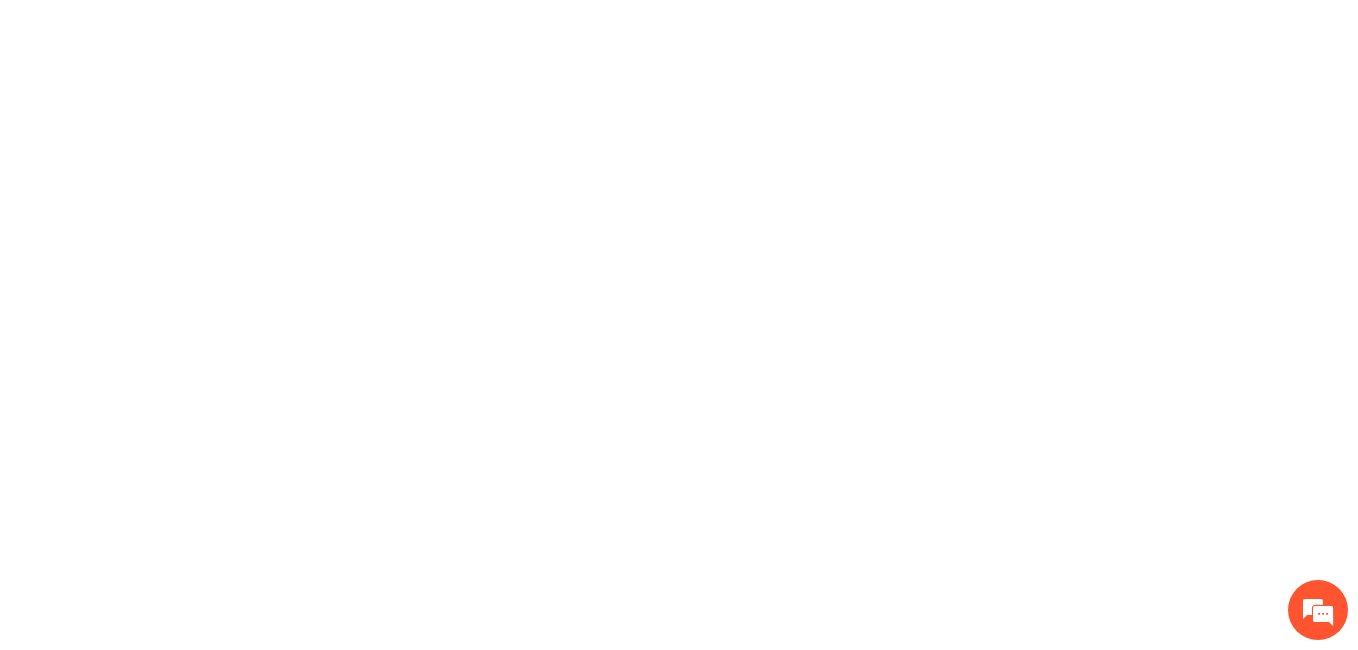 scroll, scrollTop: 0, scrollLeft: 0, axis: both 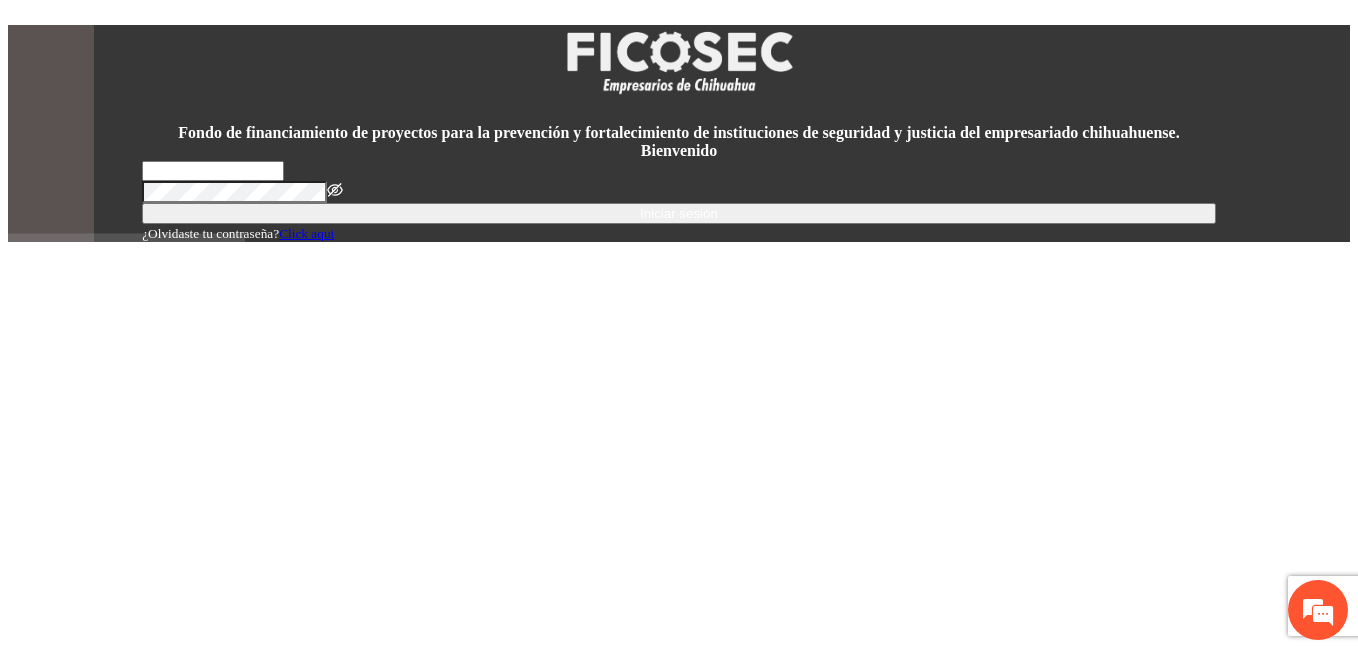 type on "**********" 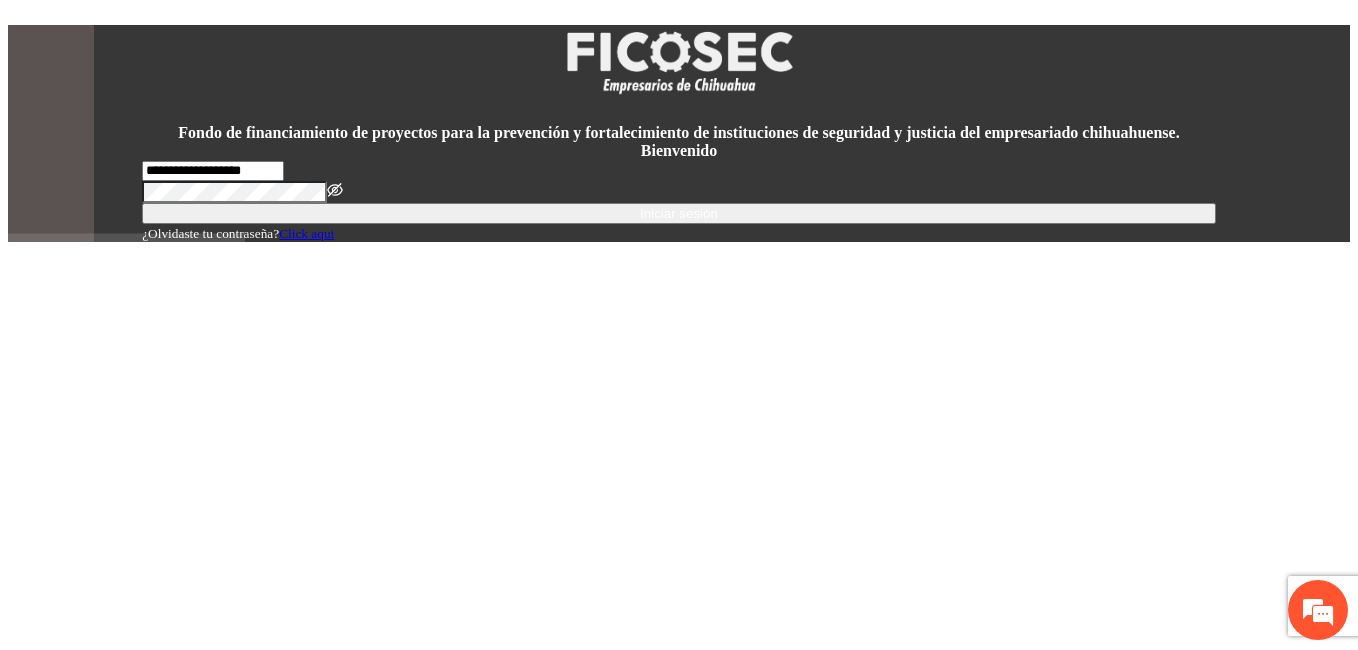 click on "Iniciar sesión" at bounding box center (679, 213) 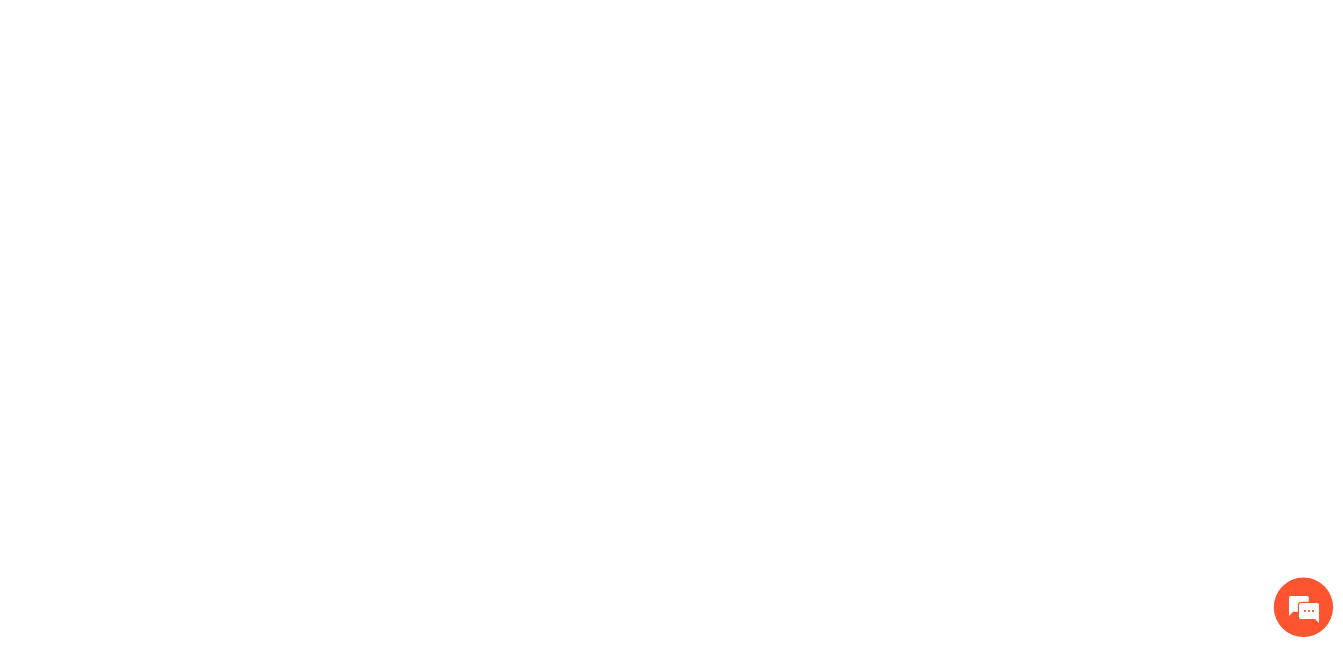 scroll, scrollTop: 0, scrollLeft: 0, axis: both 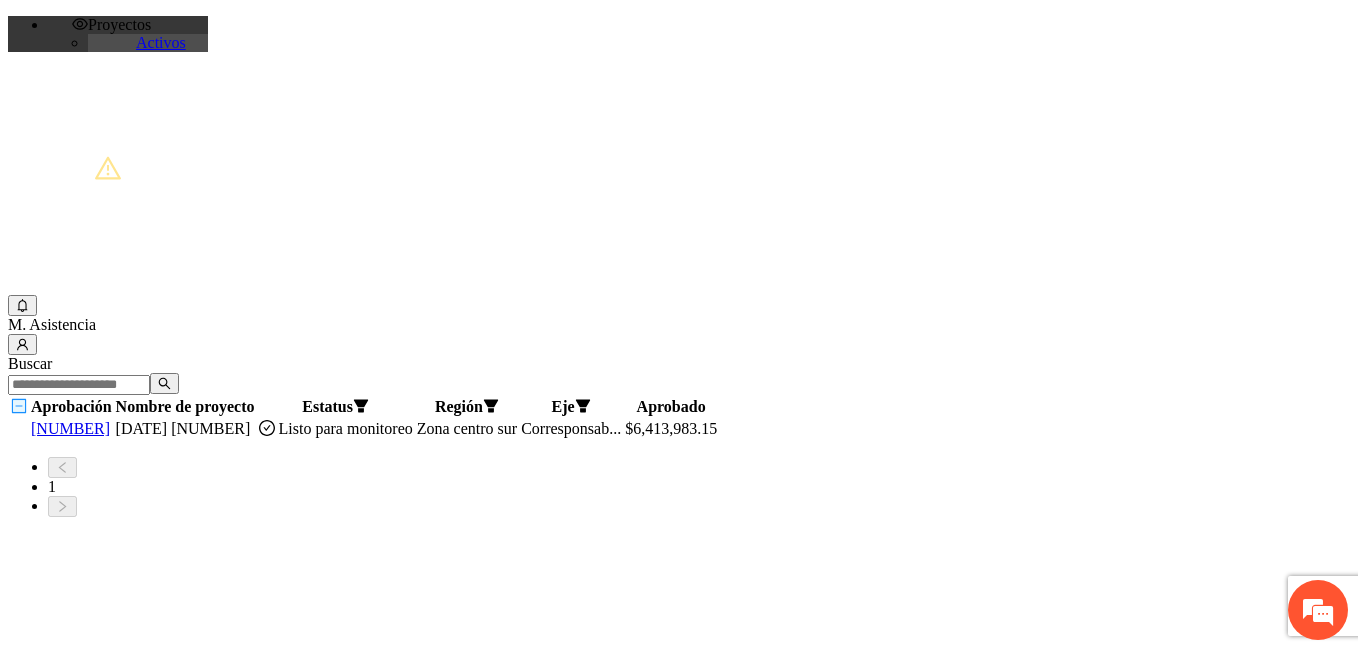 click on "[NUMBER]" at bounding box center (70, 428) 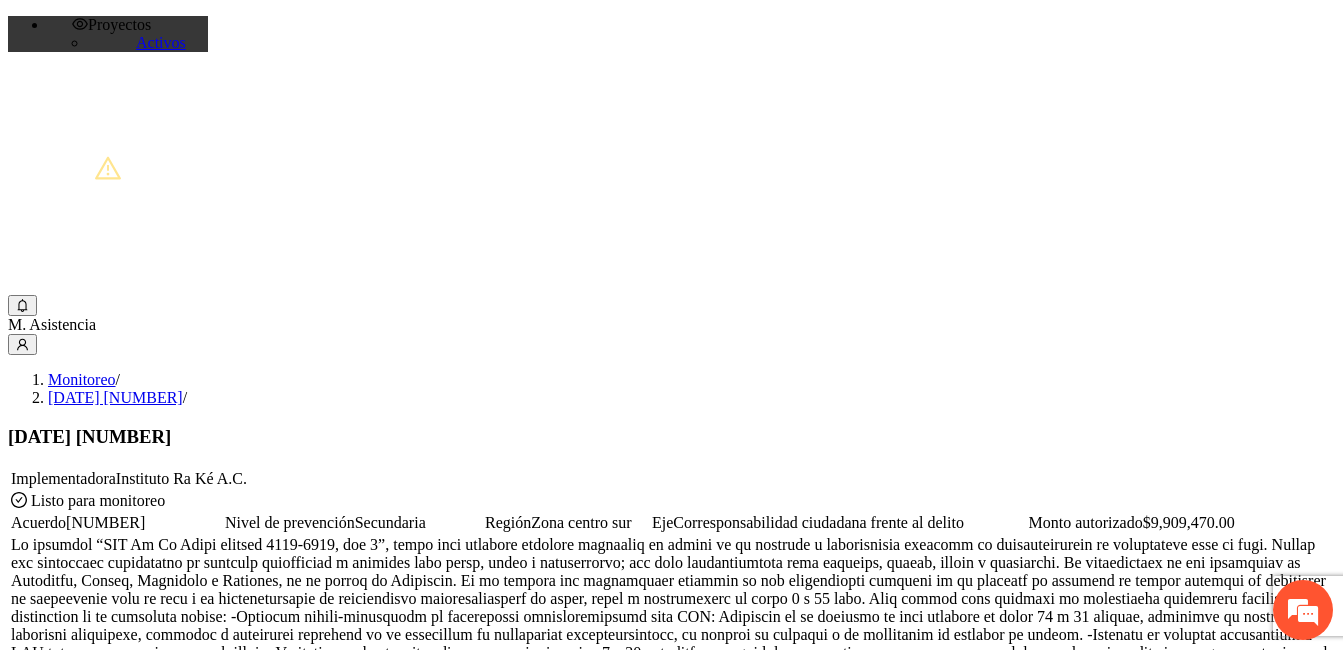 scroll, scrollTop: 1584, scrollLeft: 0, axis: vertical 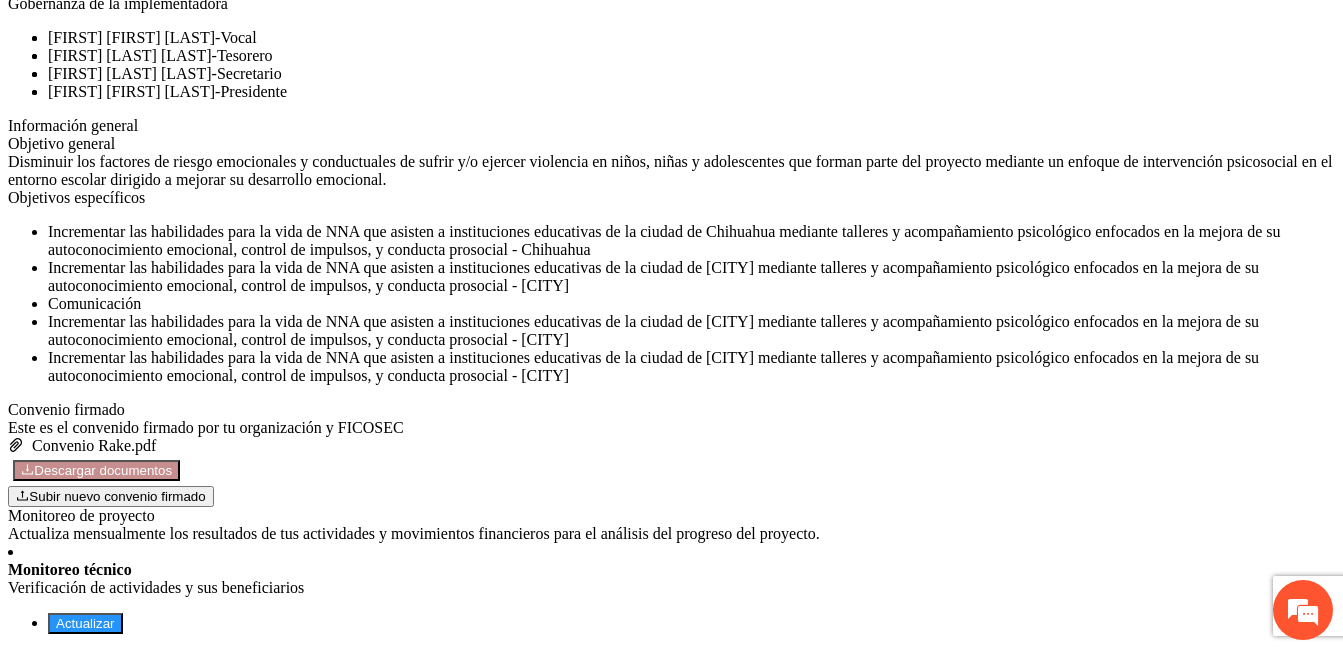 click on "Actualizar" at bounding box center (85, 623) 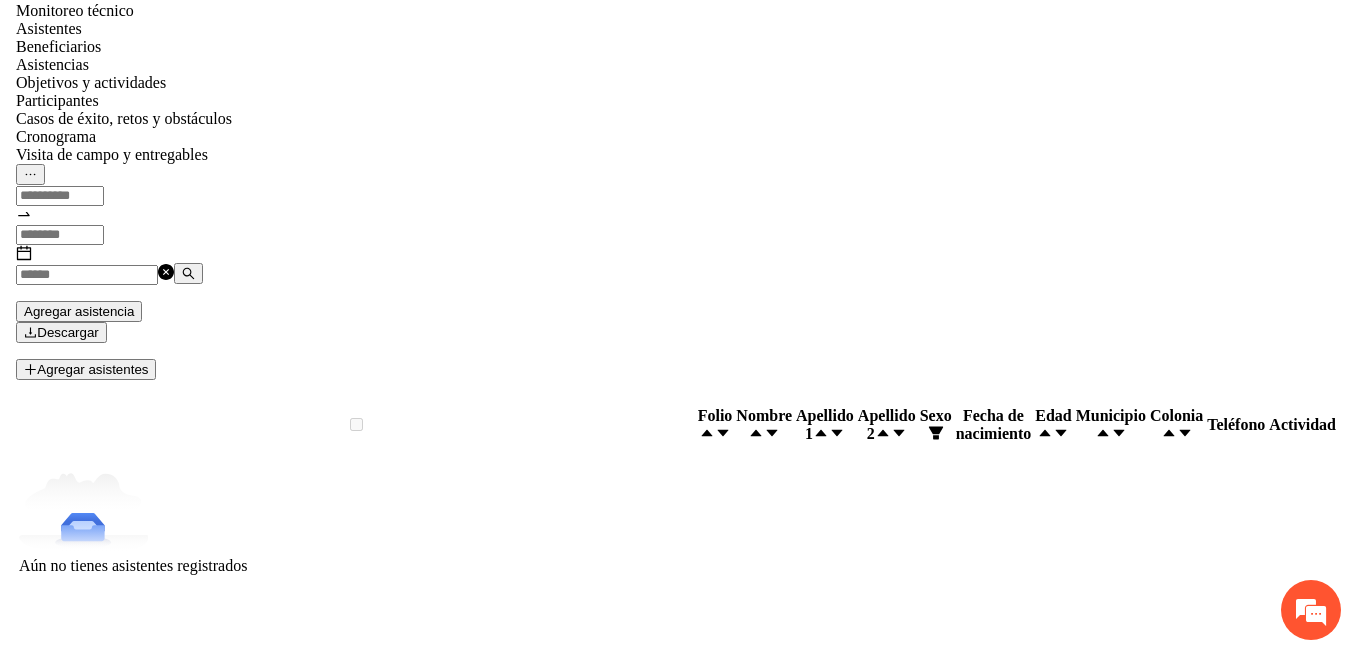 scroll, scrollTop: 0, scrollLeft: 0, axis: both 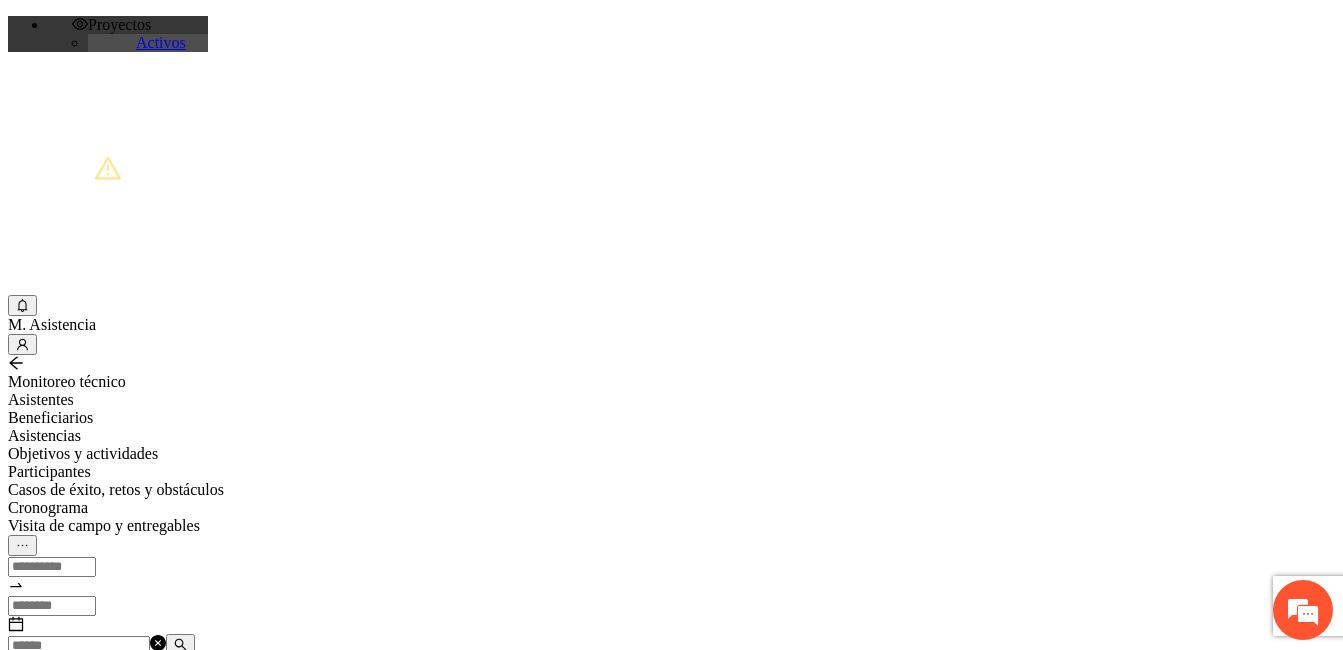 click at bounding box center [79, 646] 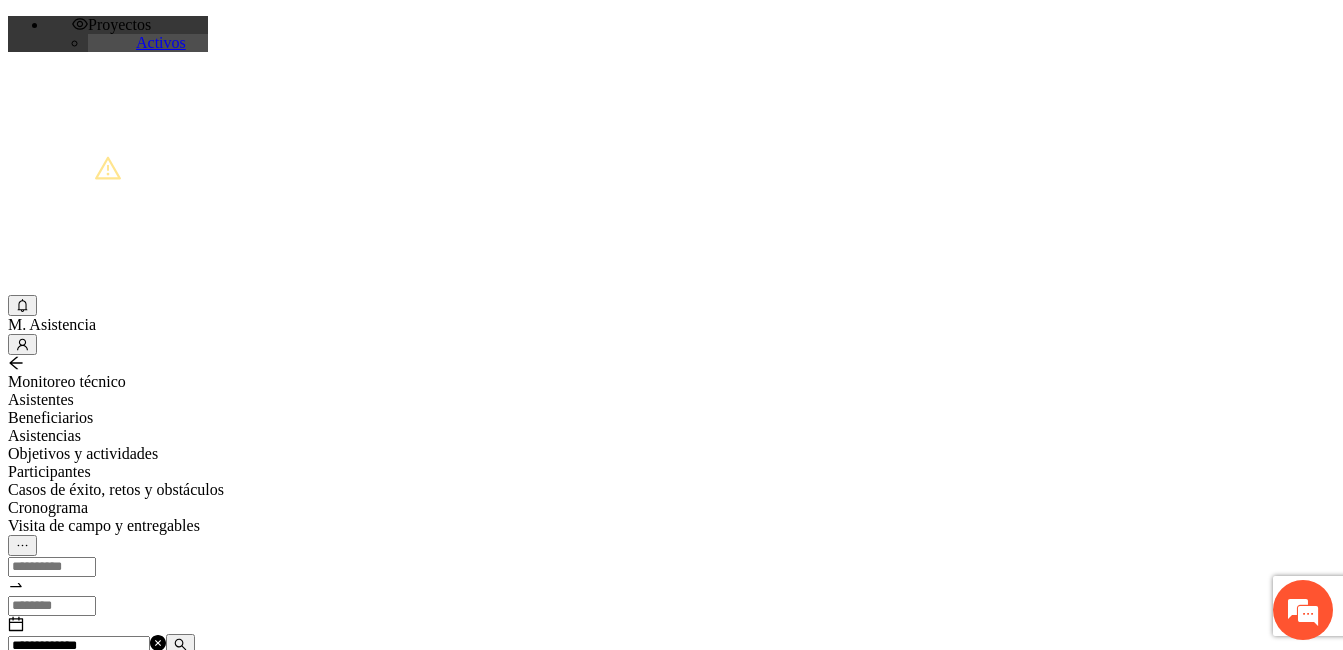 type on "**********" 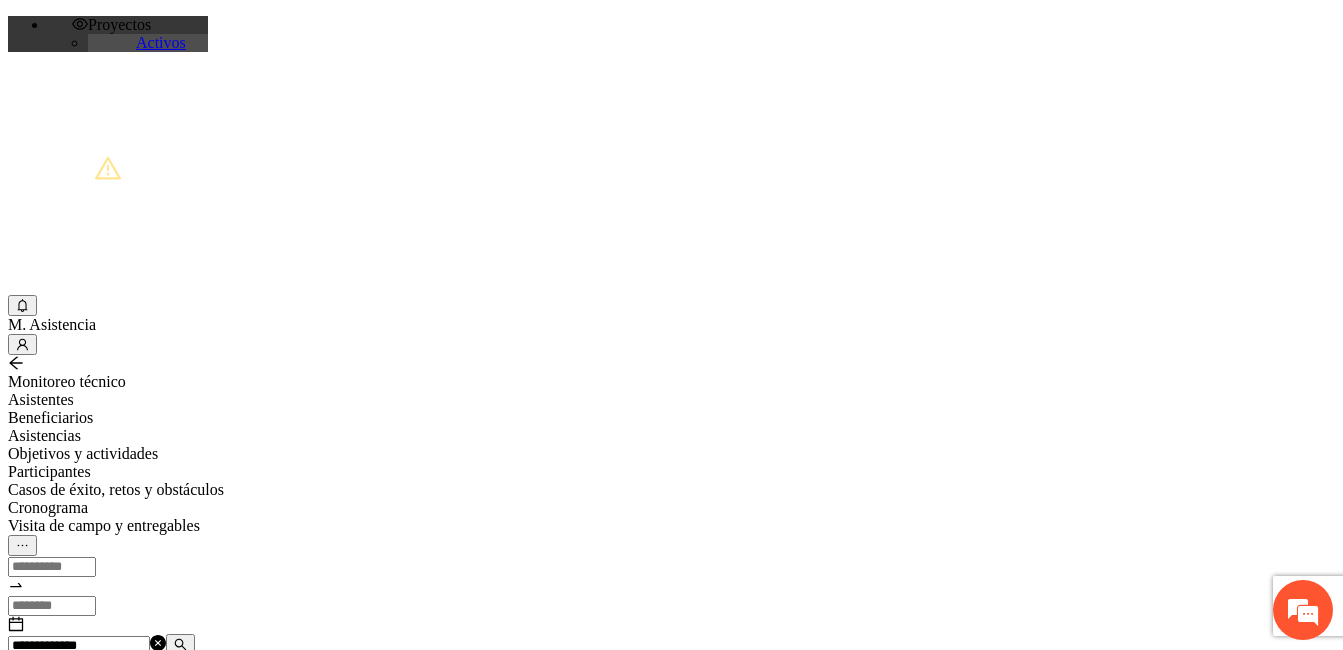 click at bounding box center [180, 644] 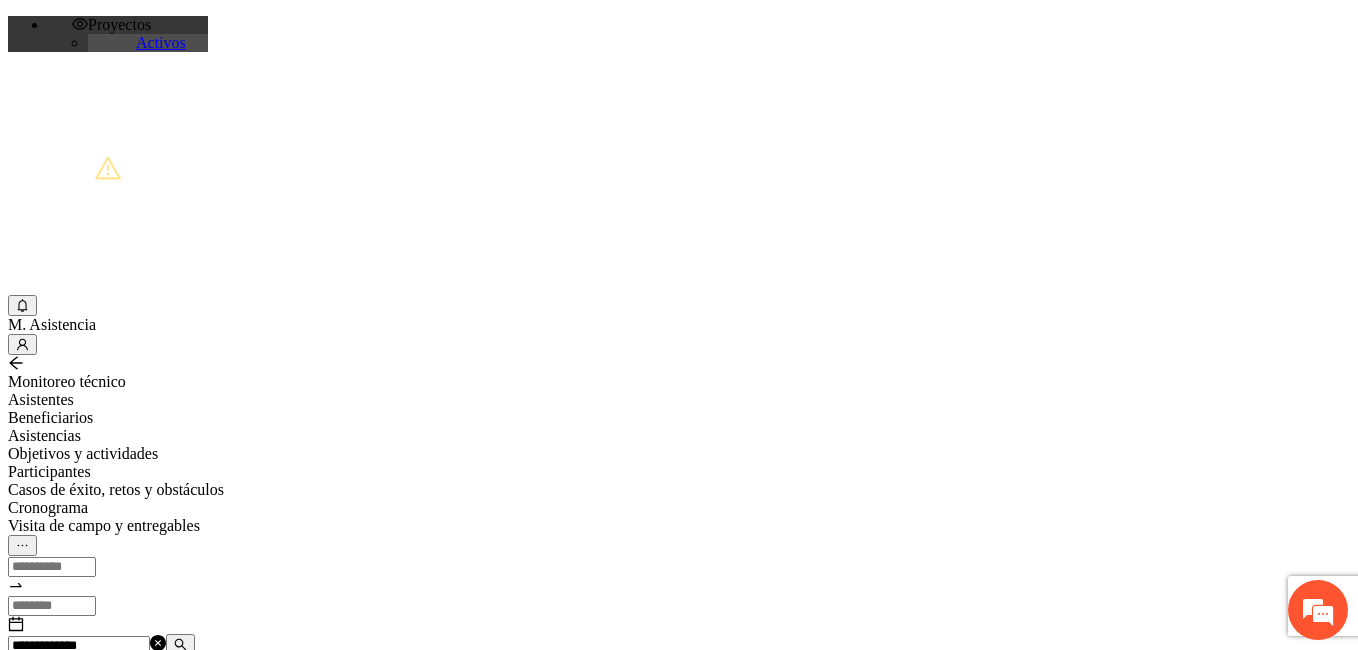 click at bounding box center [72, 1249] 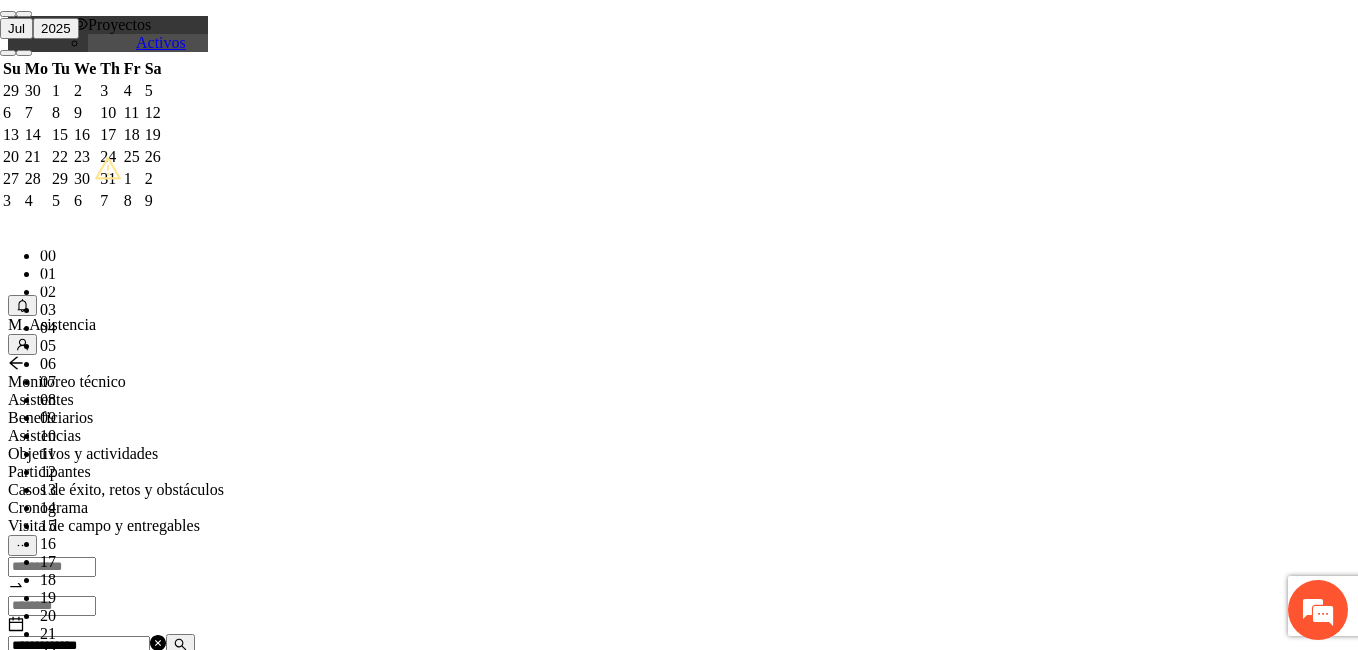 paste on "**********" 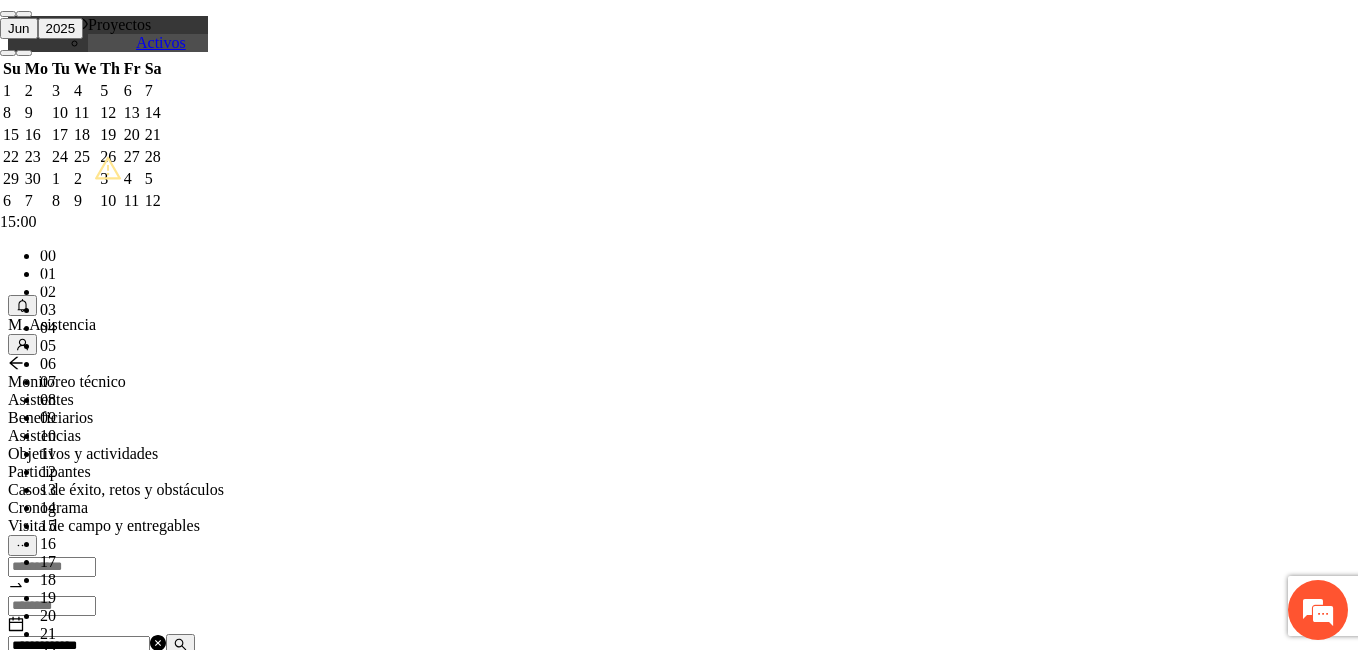 scroll, scrollTop: 420, scrollLeft: 0, axis: vertical 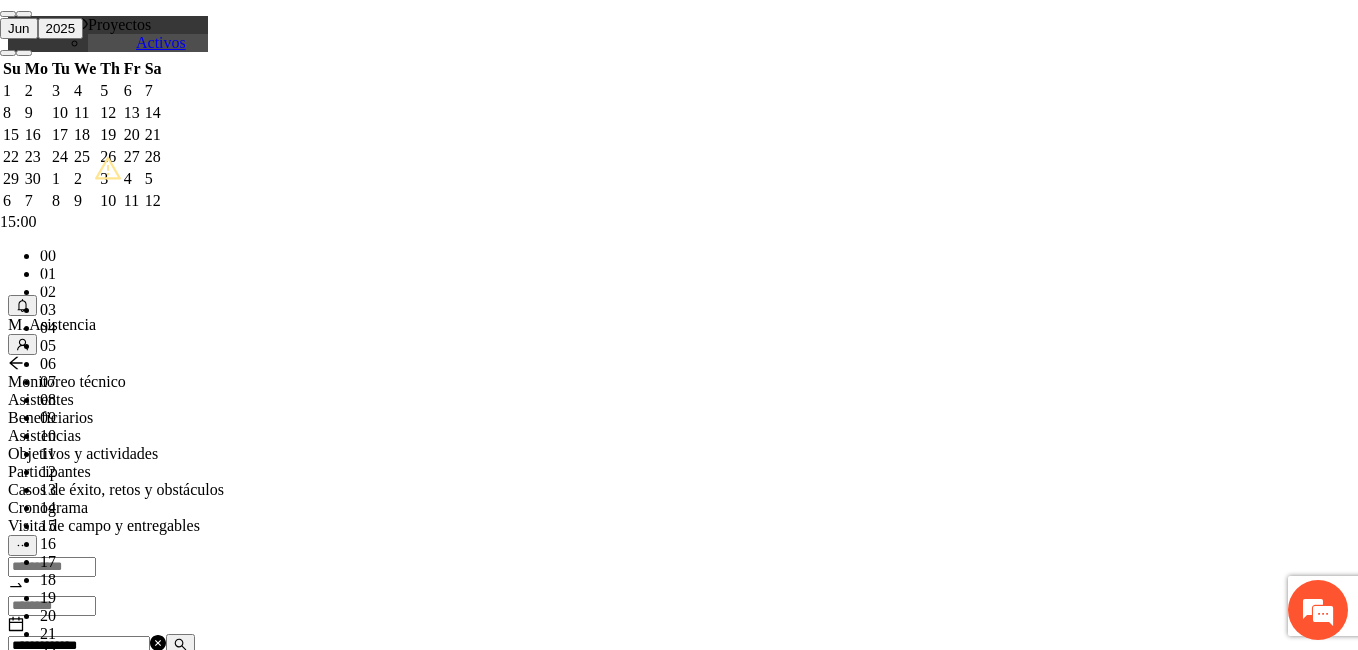 click on "OK" at bounding box center [57, 1819] 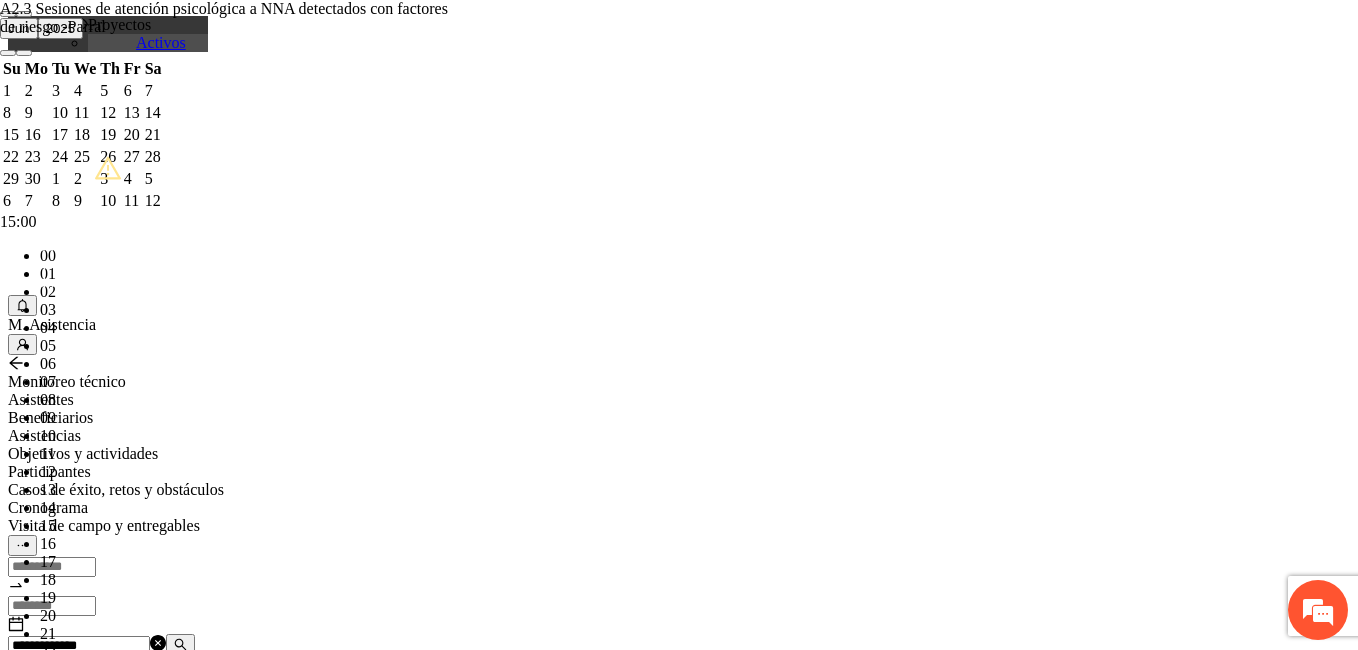 type 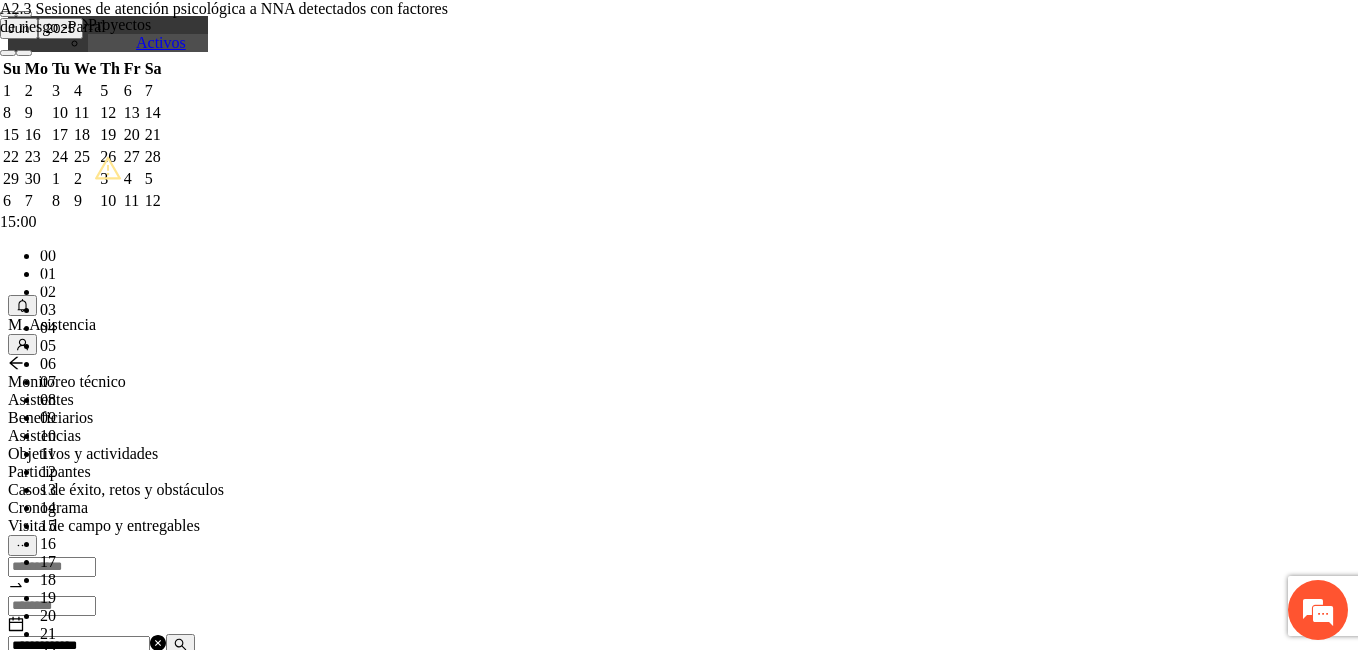 click on "**********" at bounding box center (258, 1211) 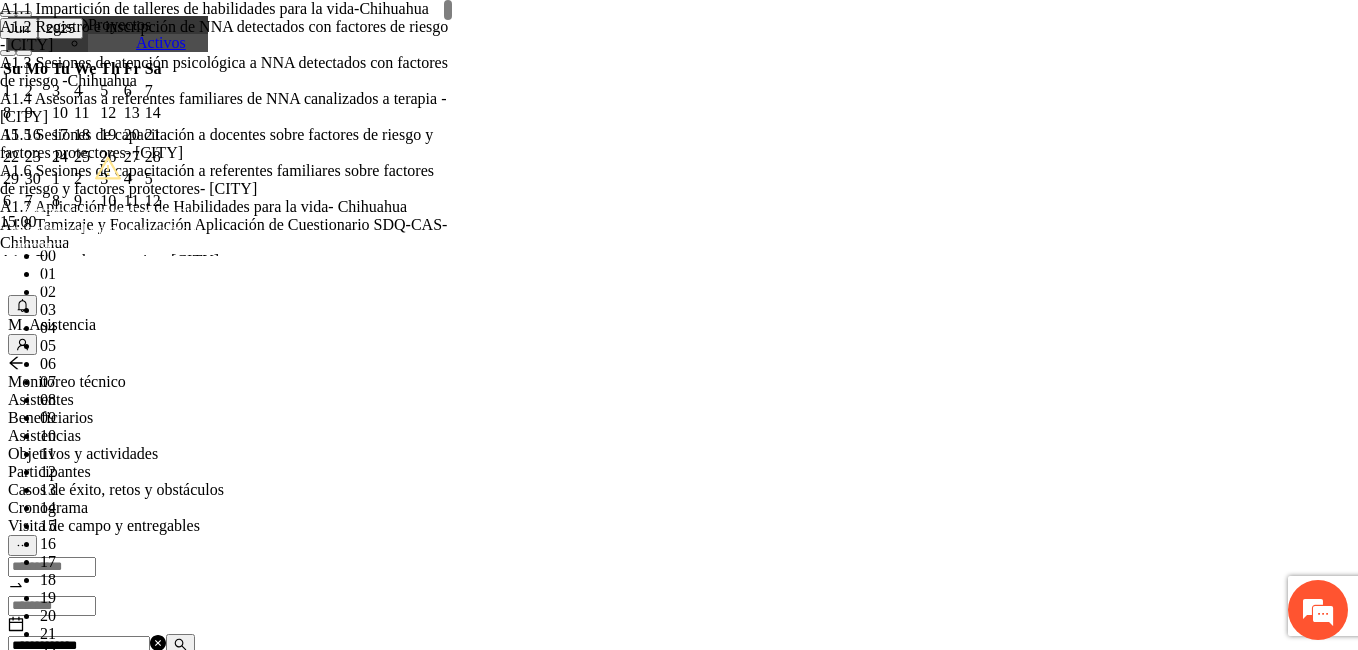 click on "[DATE] [TIME]" at bounding box center [258, 284589] 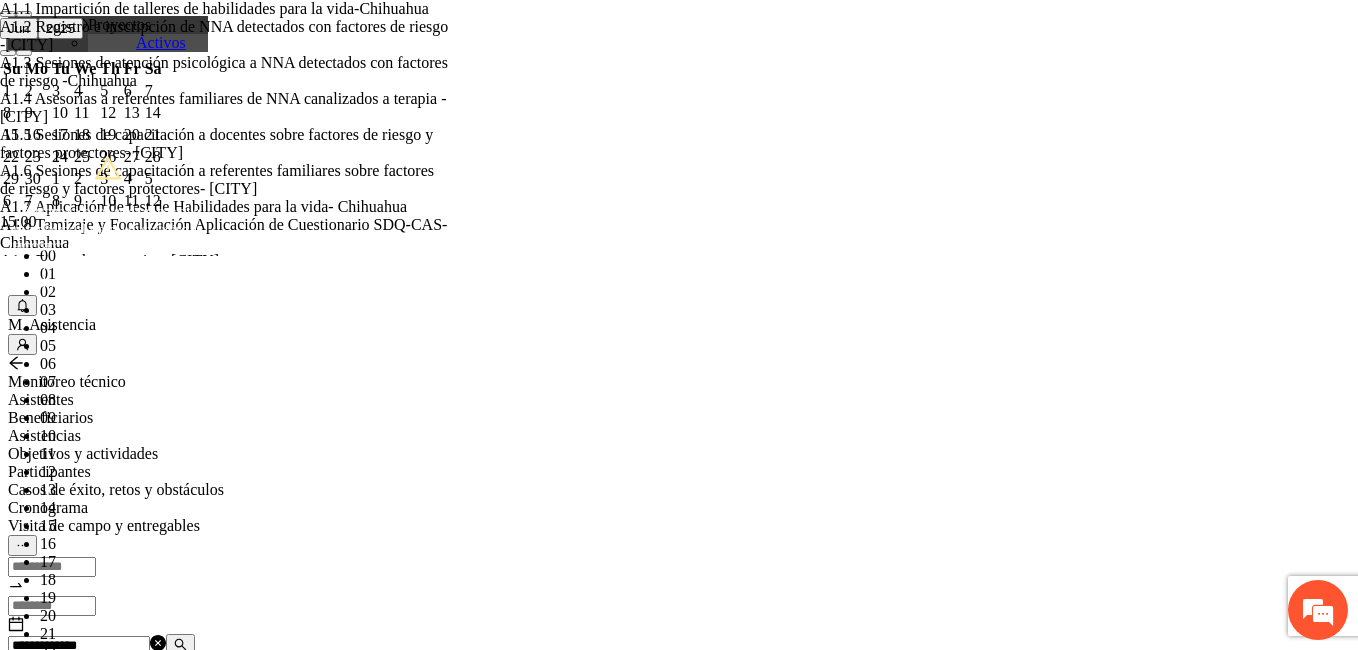 click on "Guardar" at bounding box center (109, 568025) 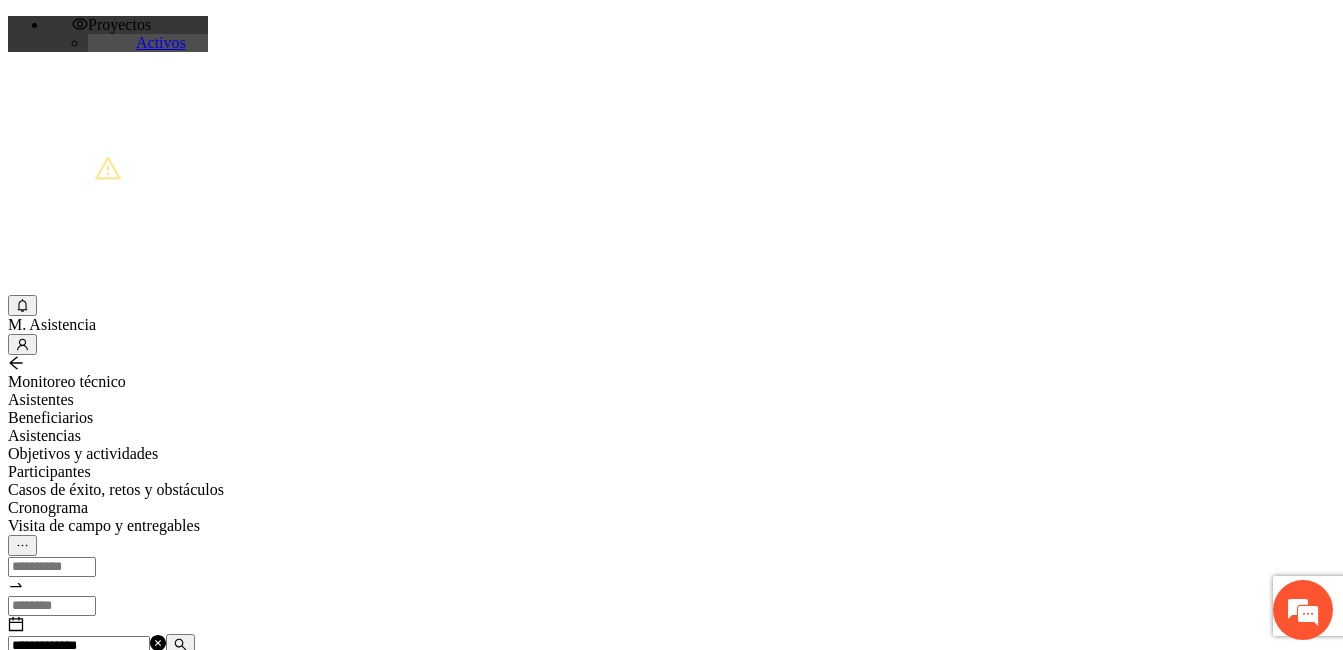 drag, startPoint x: 316, startPoint y: 240, endPoint x: 193, endPoint y: 230, distance: 123.40584 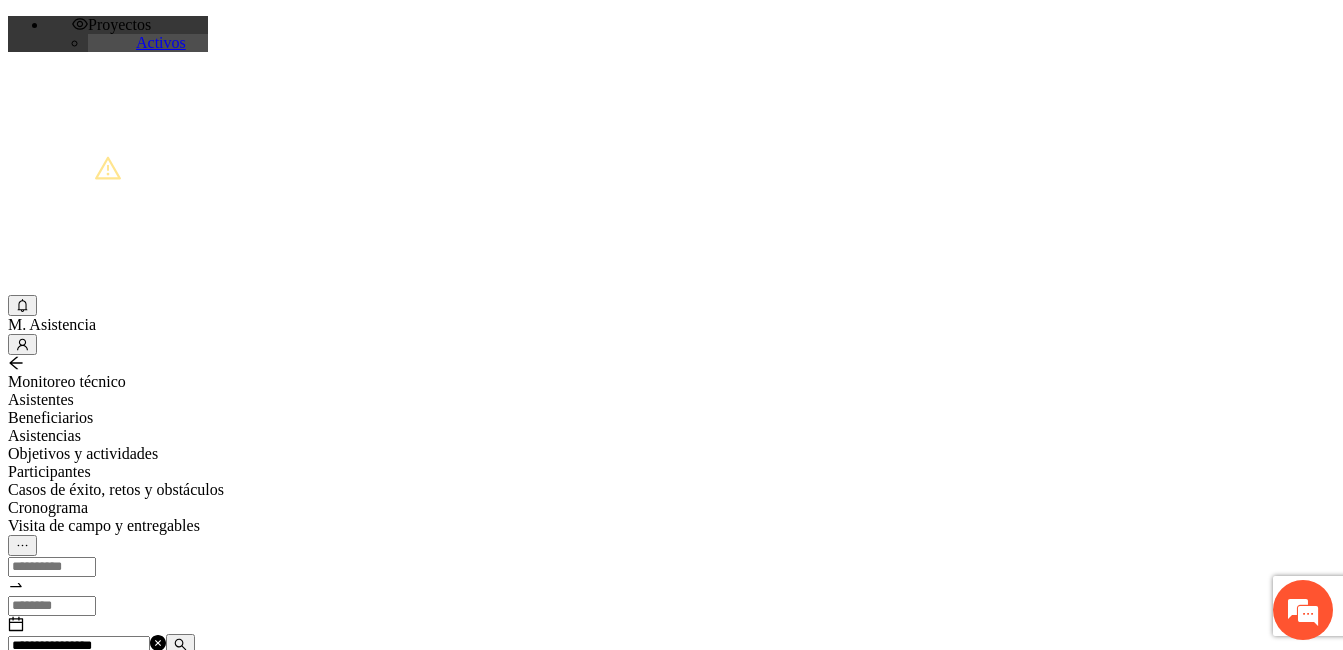 type on "**********" 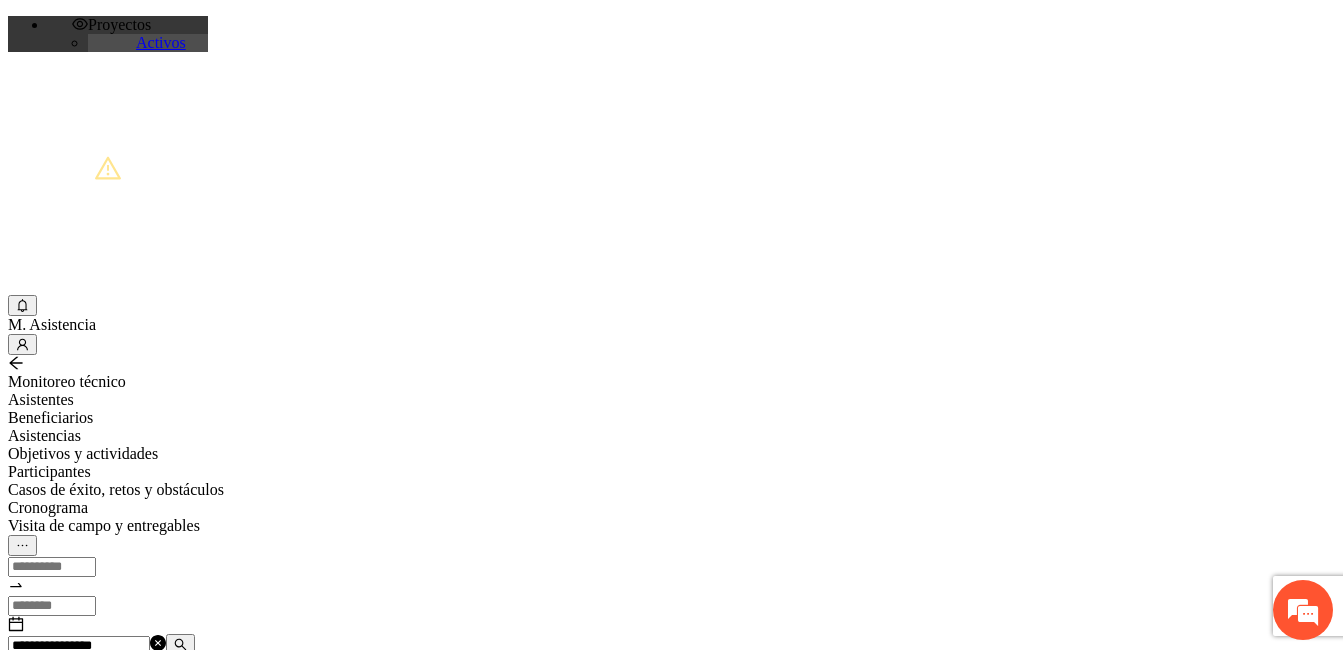 click on "Agregar asistencia" at bounding box center [71, 682] 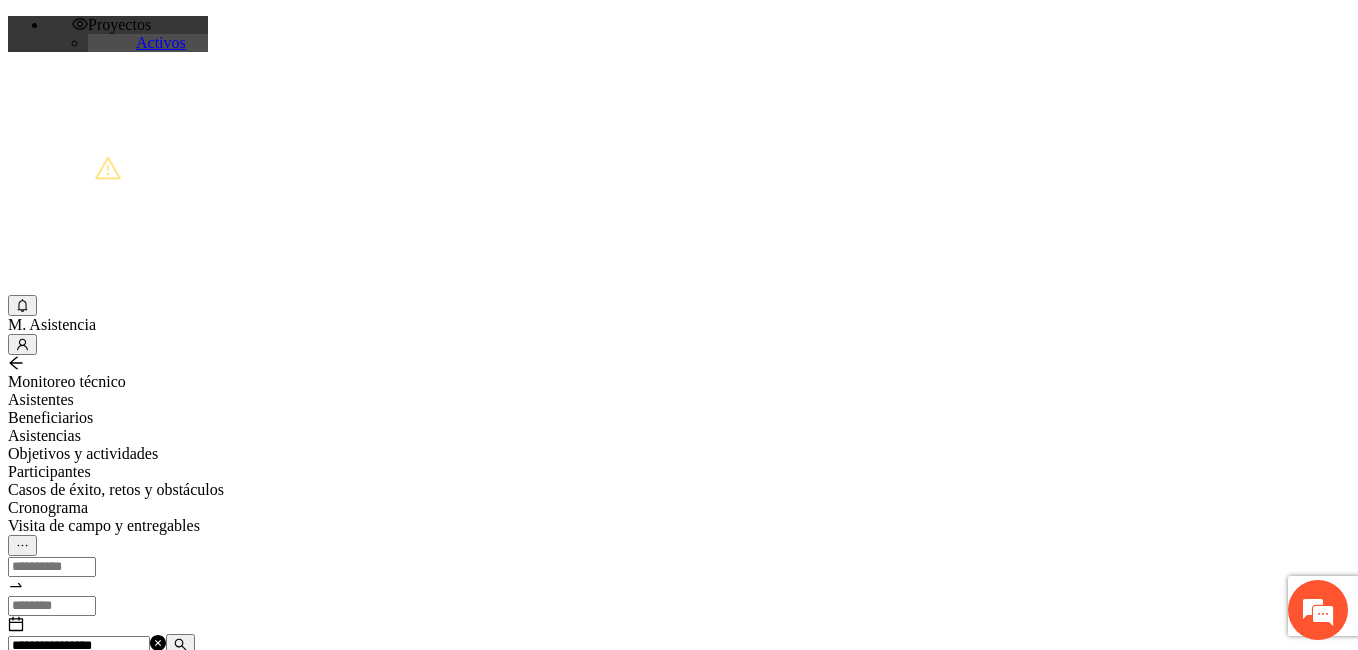 click at bounding box center [72, 1203] 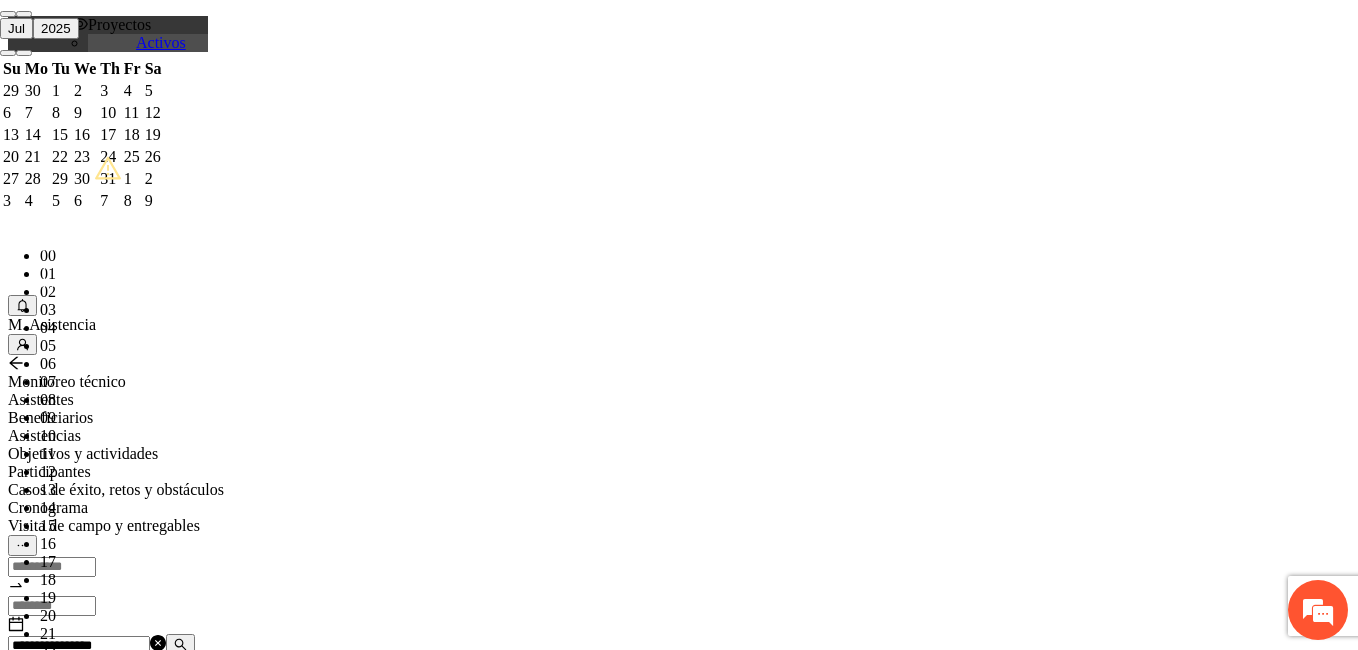 paste on "**********" 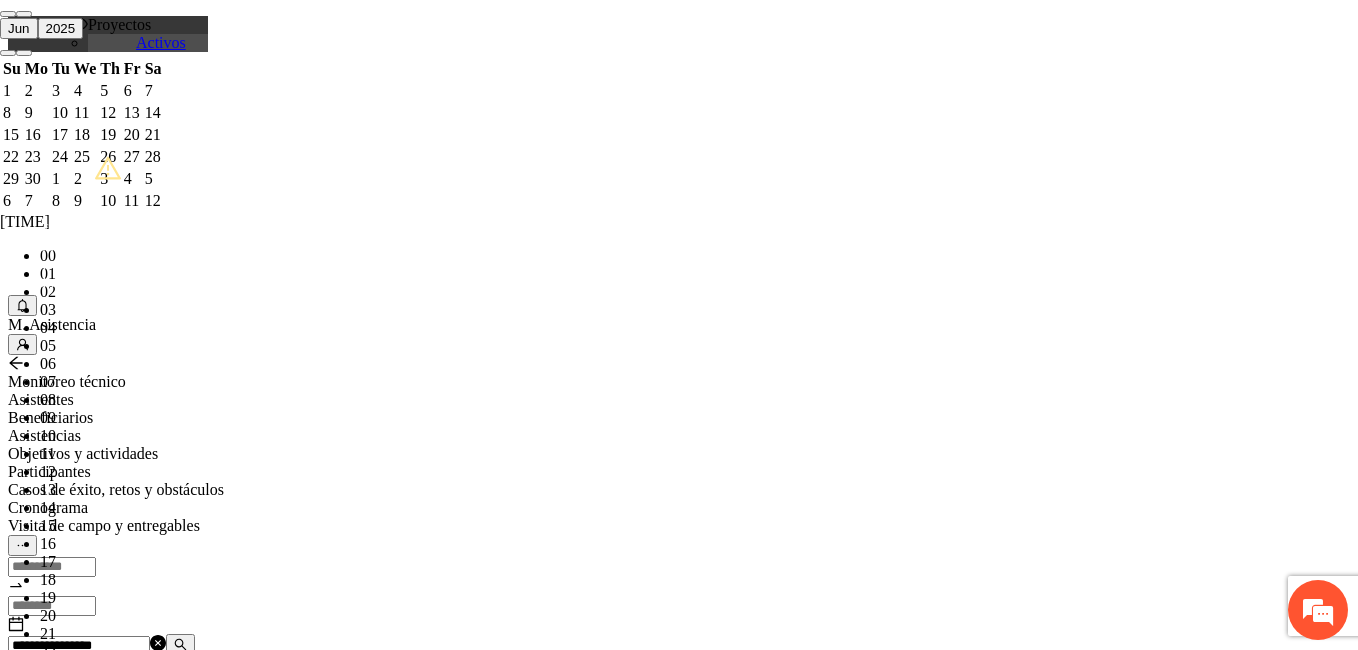scroll, scrollTop: 6, scrollLeft: 0, axis: vertical 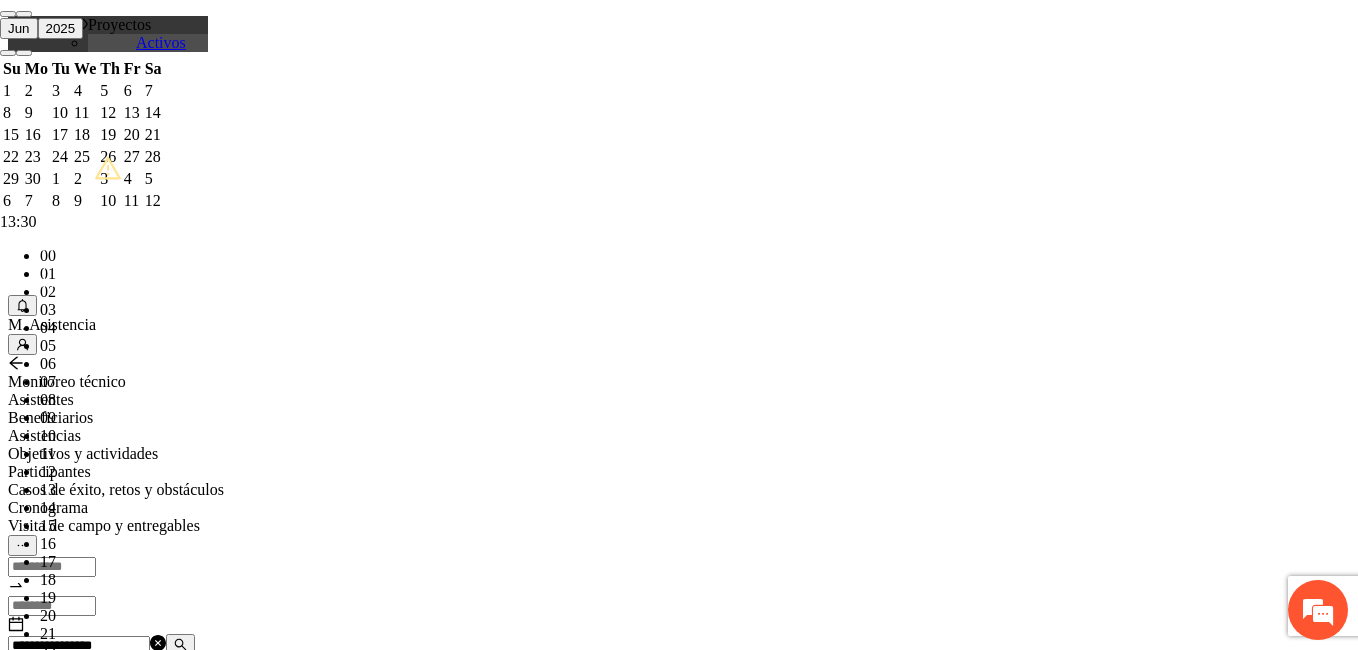 click on "OK" at bounding box center [57, 1819] 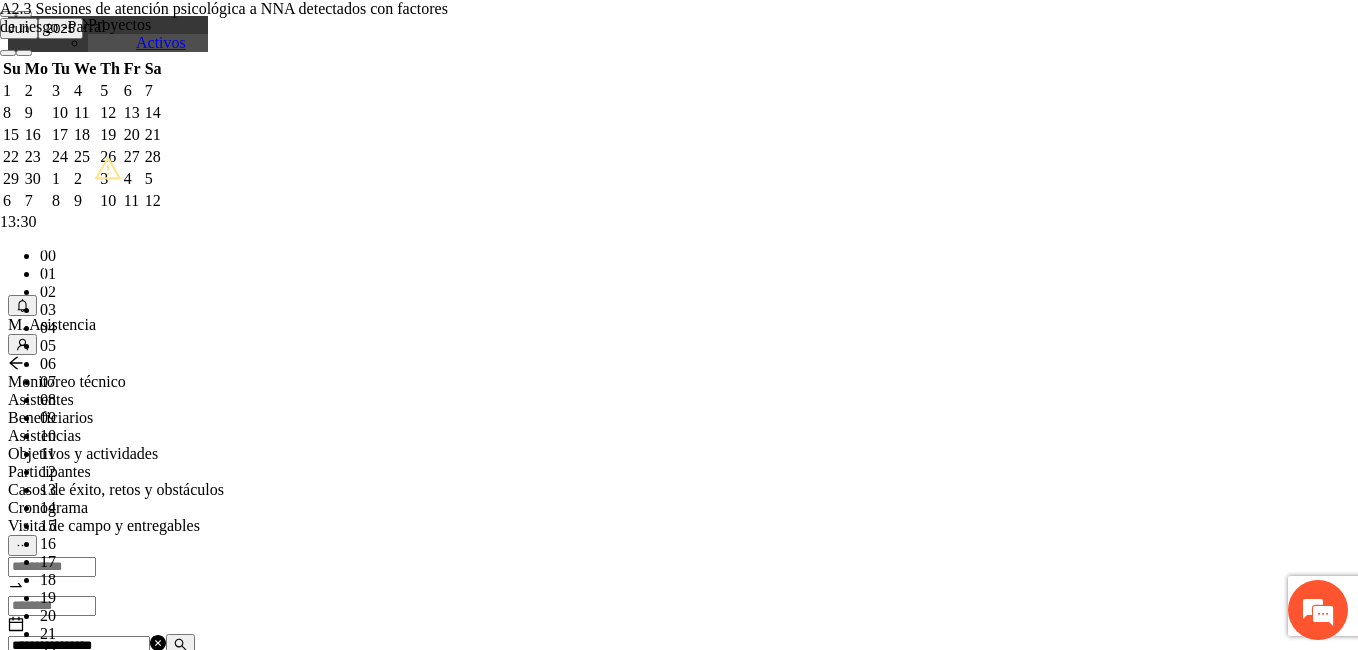 type 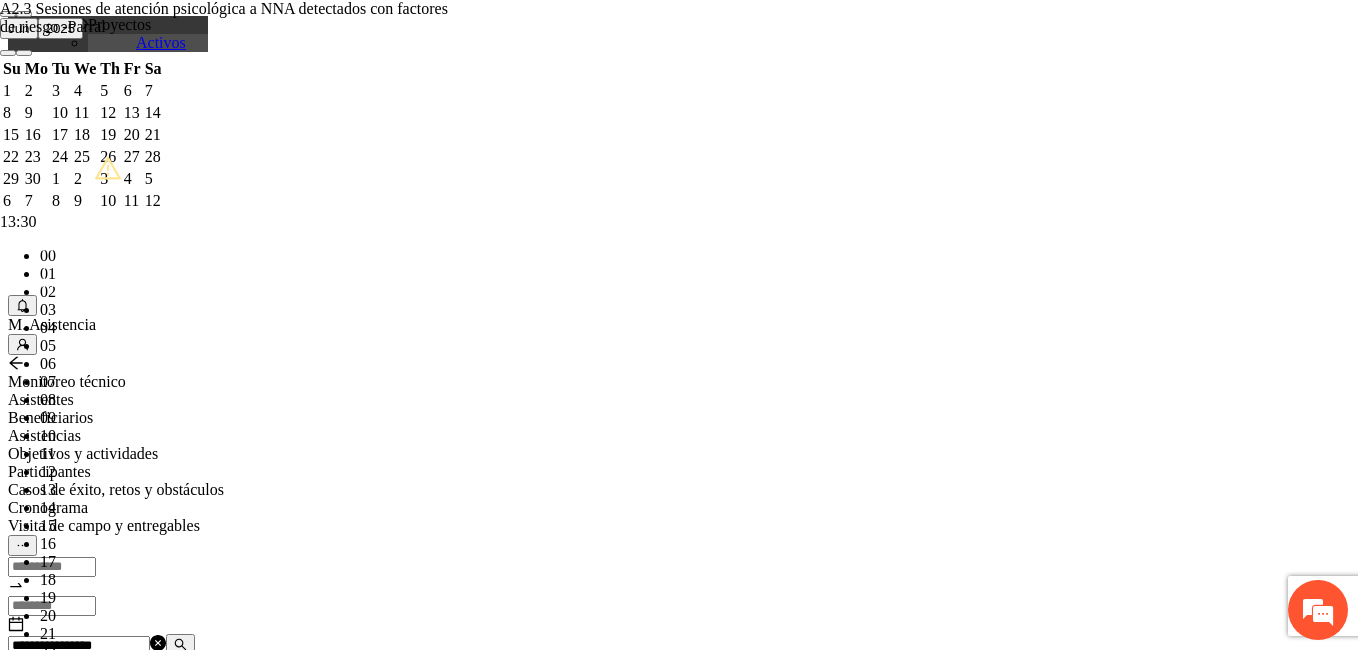 click on "**********" at bounding box center (258, 1165) 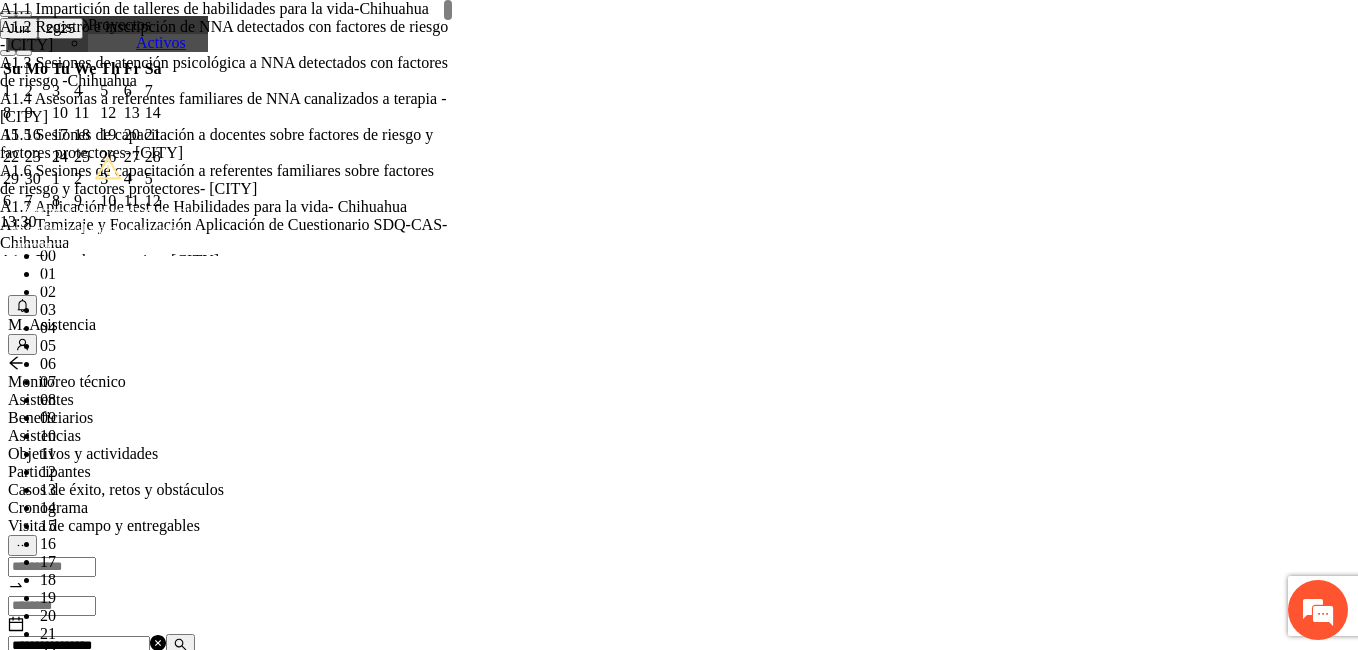 click on "Selecciona actividad(es) A2.3 Sesiones de atención psicológica a NNA detectados con factores de riesgo -Parral A2.3 Sesiones de atención psicológica a NNA detectados con factores de riesgo -Parral" at bounding box center [258, 1163] 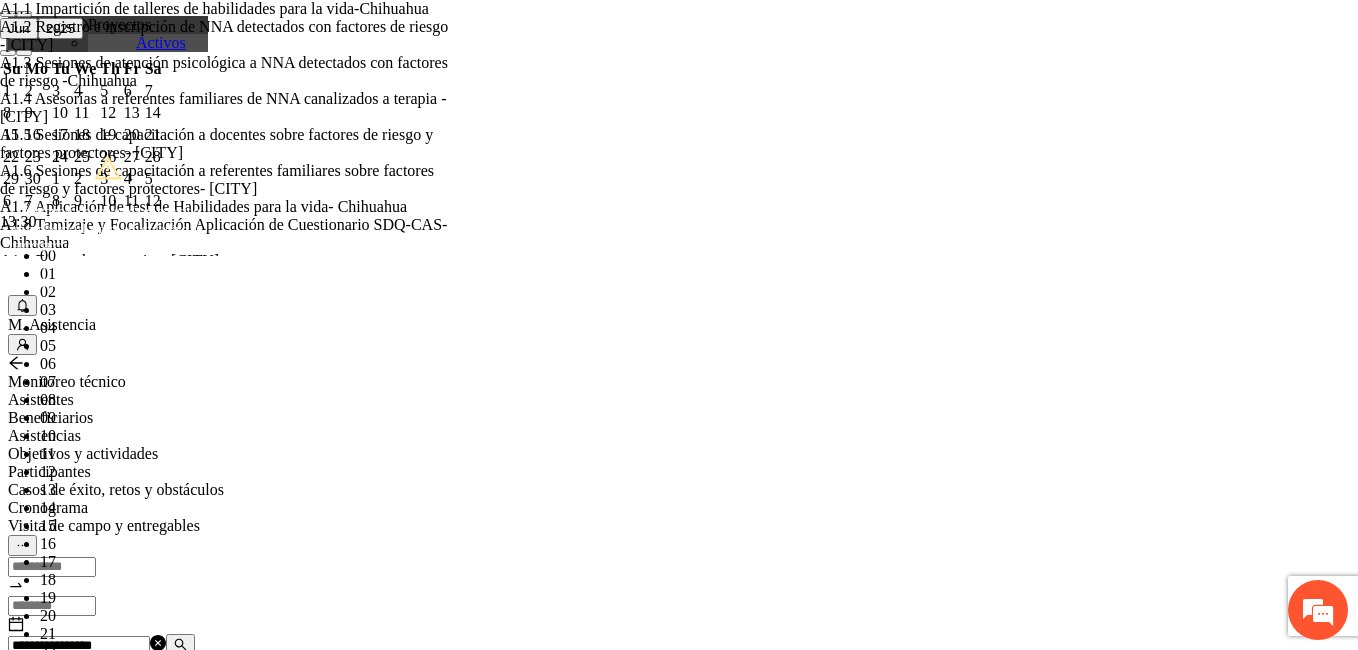 click on "Guardar" at bounding box center (109, 567979) 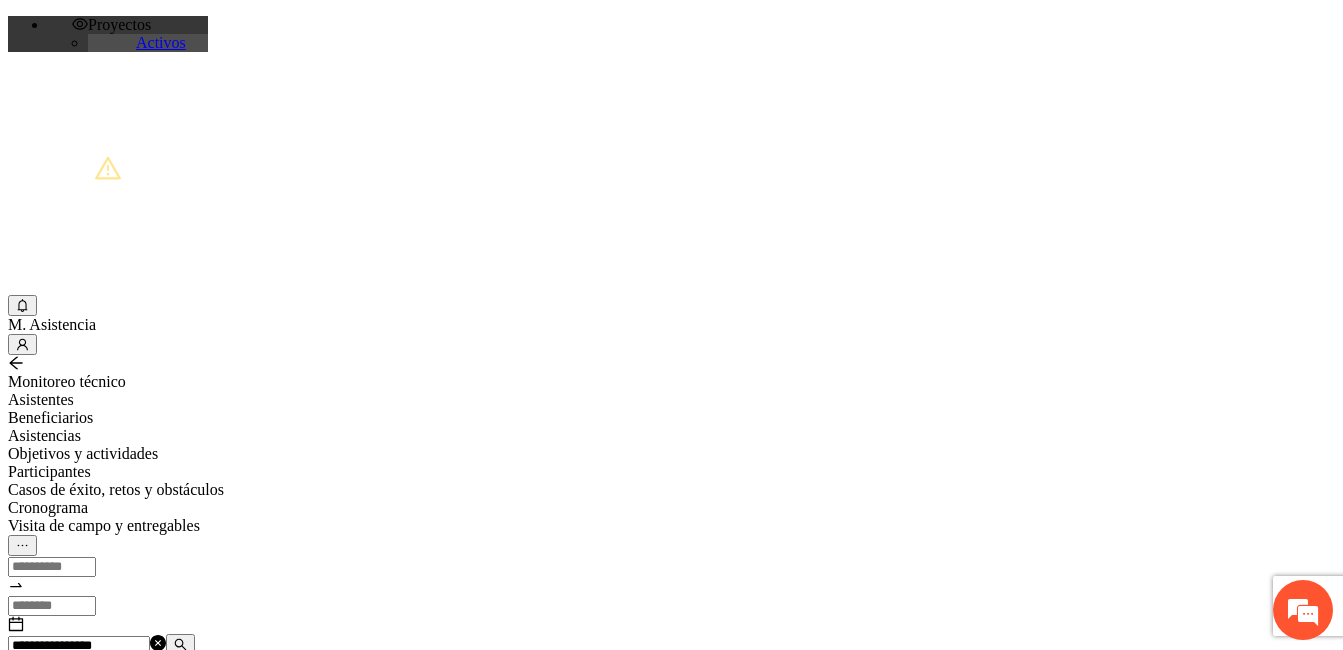 click at bounding box center [180, 644] 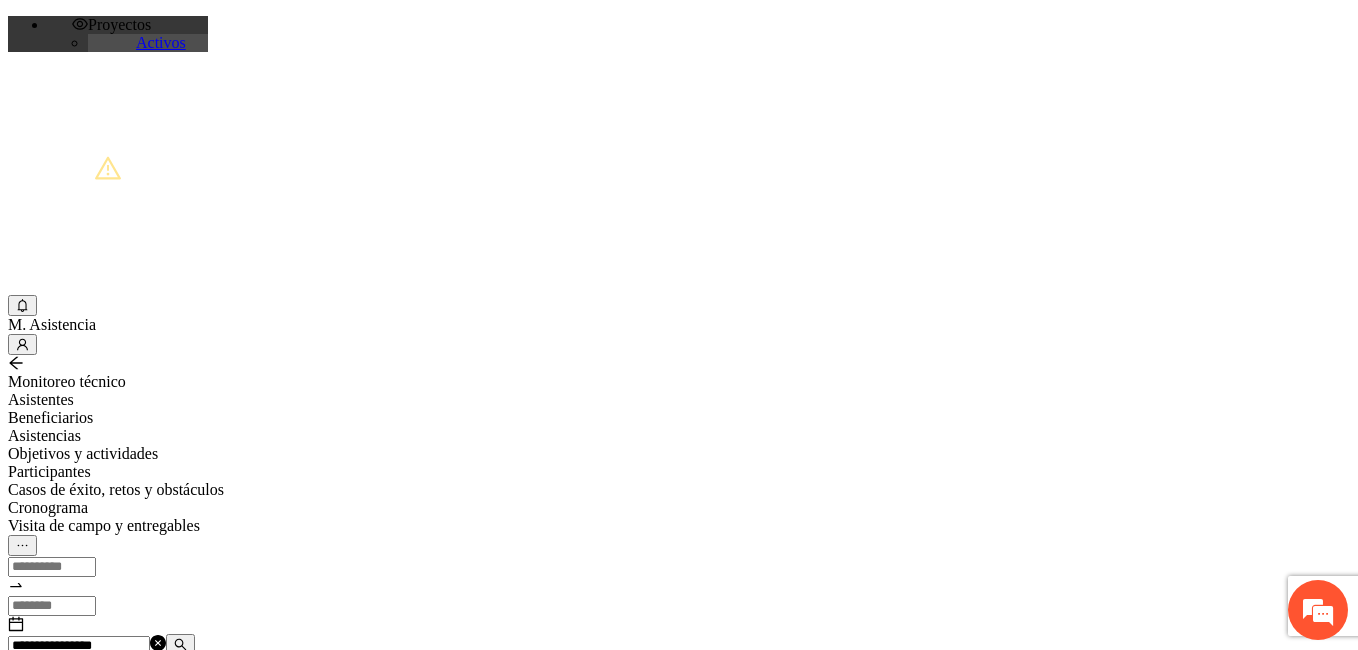 click at bounding box center [72, 1203] 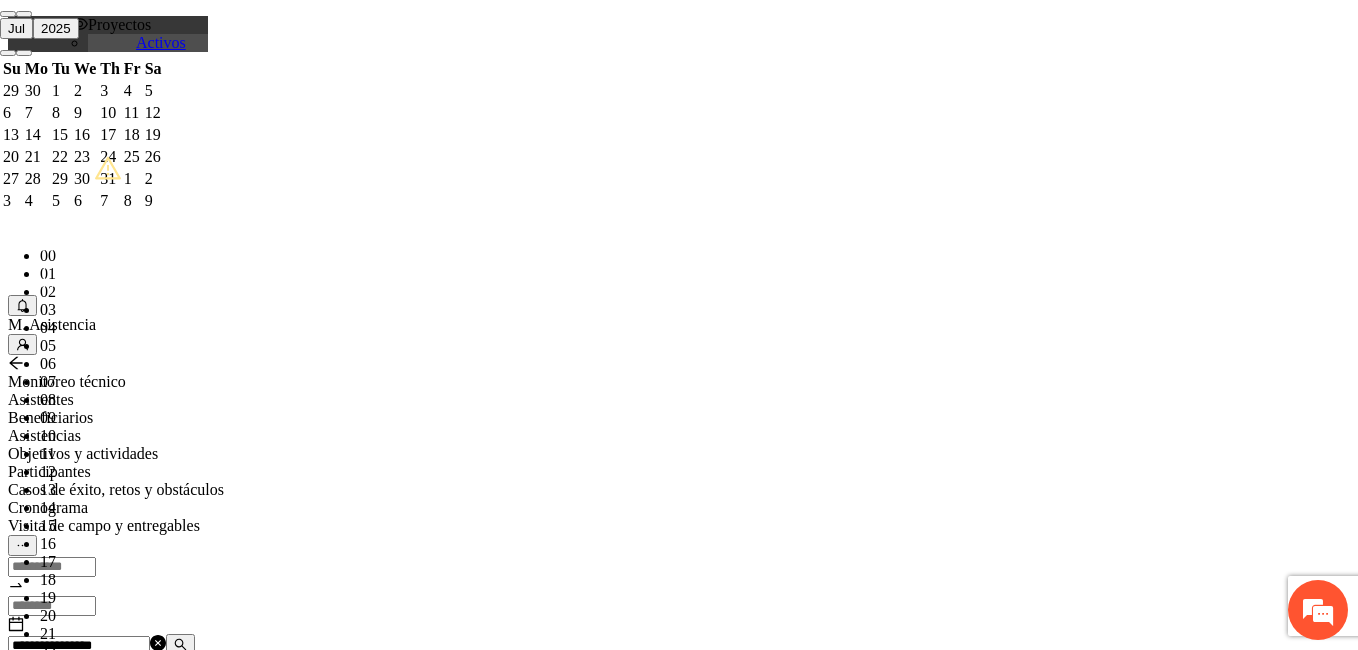 paste on "**********" 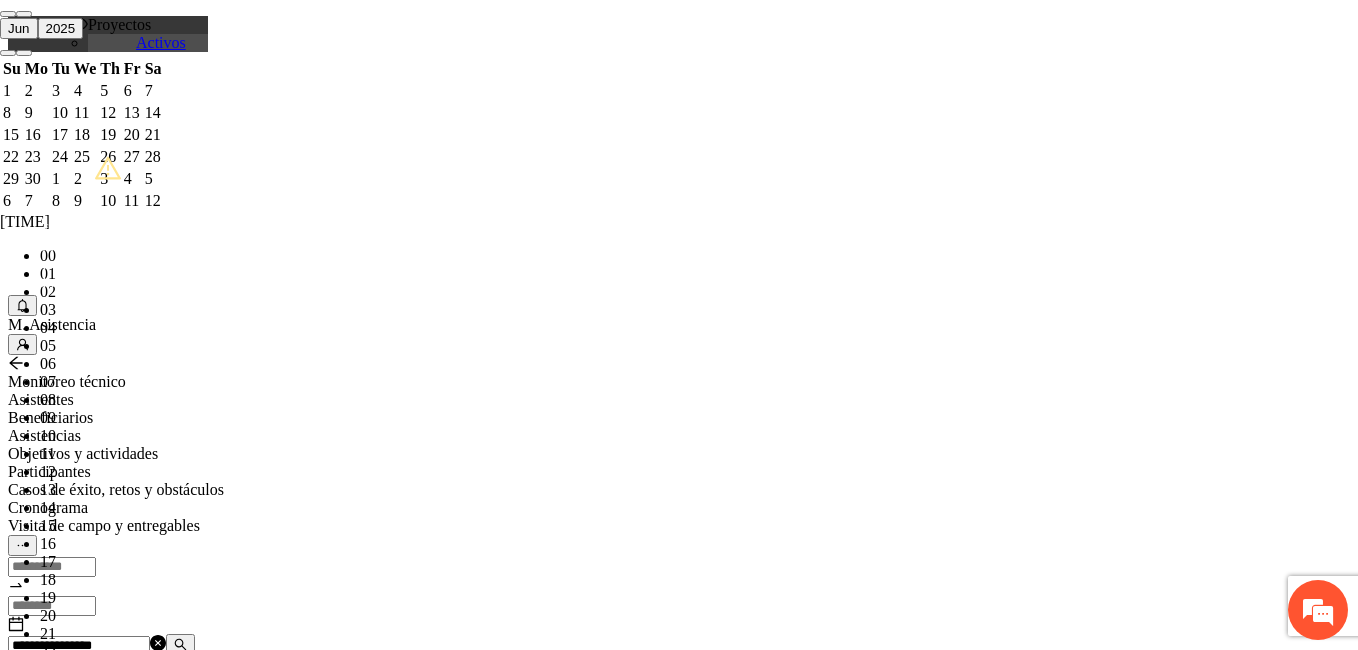 scroll, scrollTop: 28, scrollLeft: 0, axis: vertical 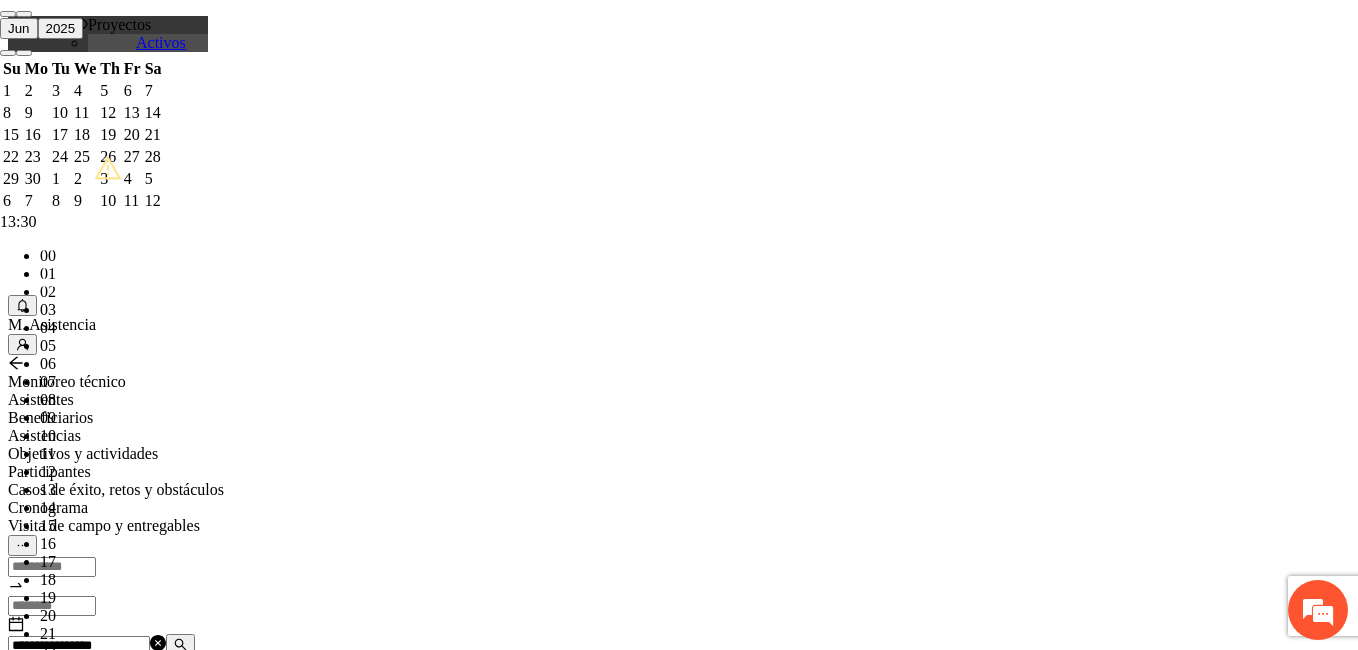 click on "OK" at bounding box center [57, 1819] 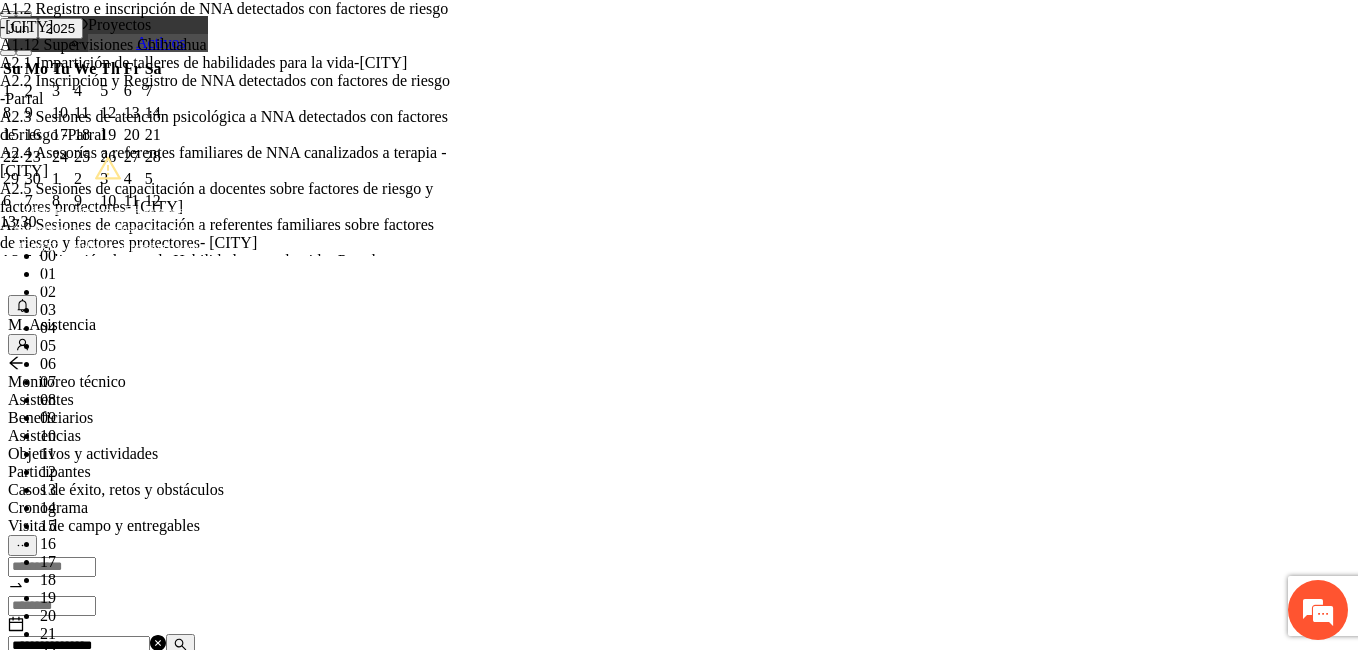type on "***" 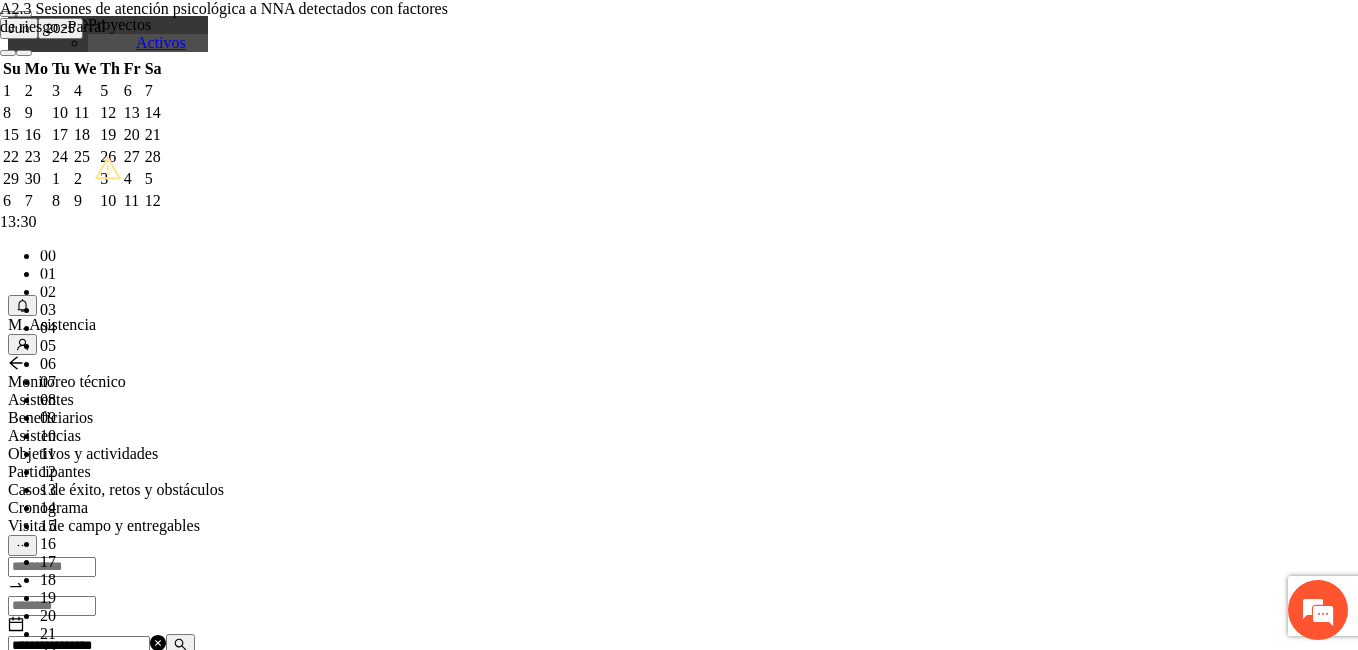 type 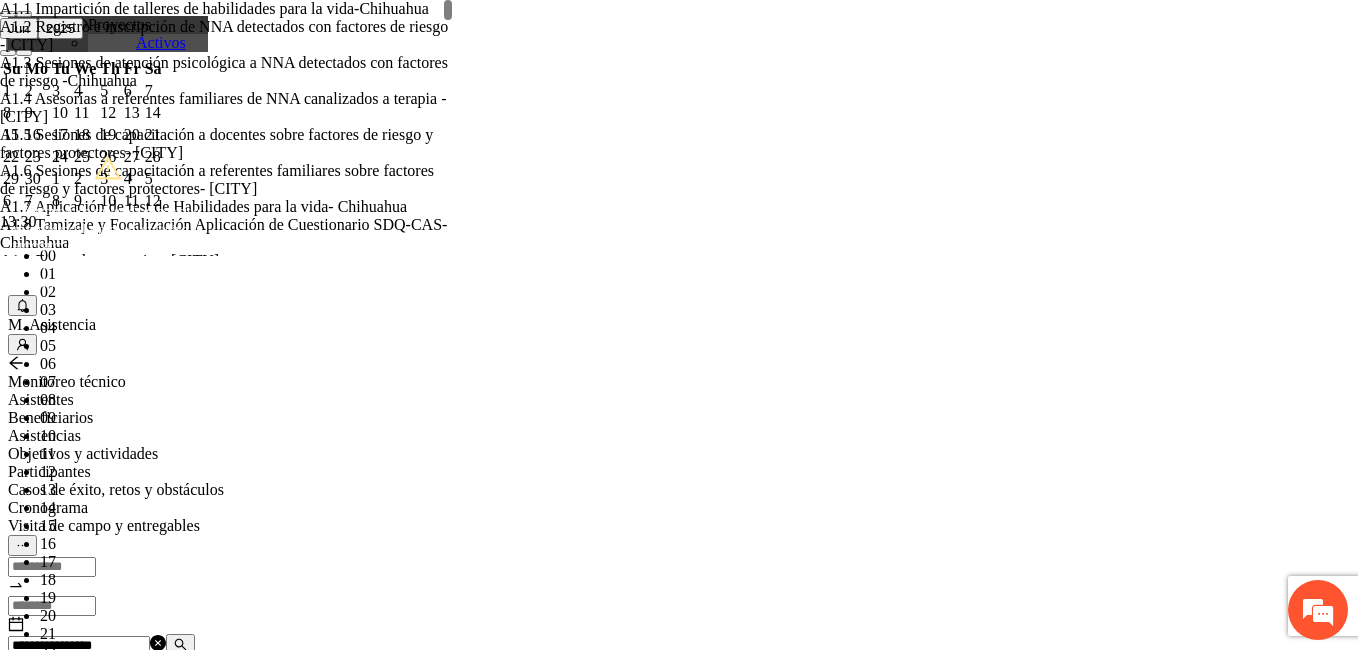 click on "**********" at bounding box center [258, 273503] 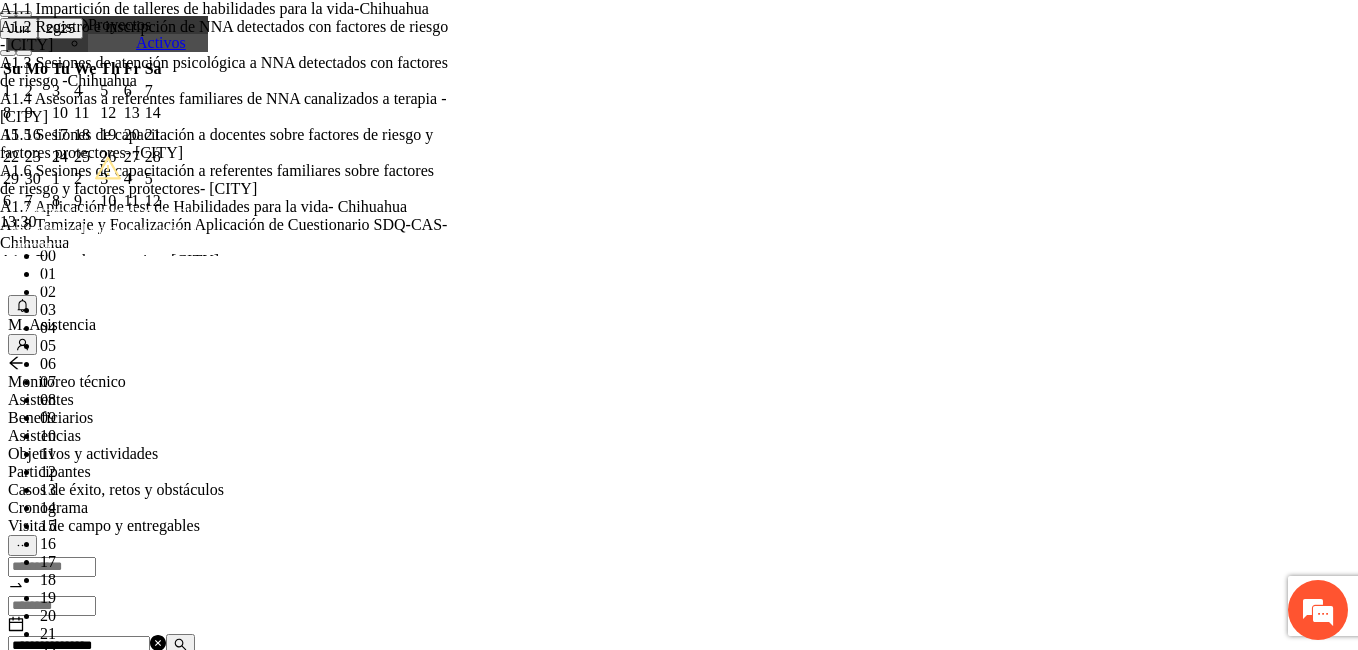 click on "Guardar" at bounding box center [109, 567979] 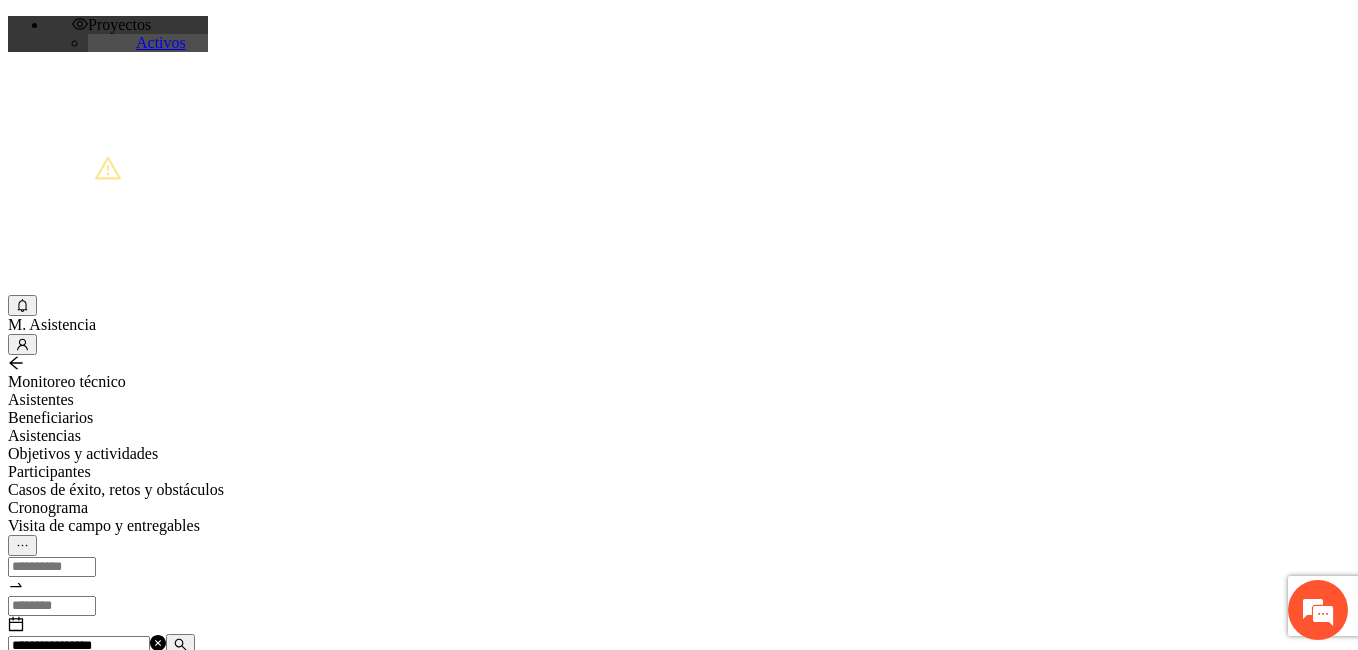 scroll, scrollTop: 67, scrollLeft: 0, axis: vertical 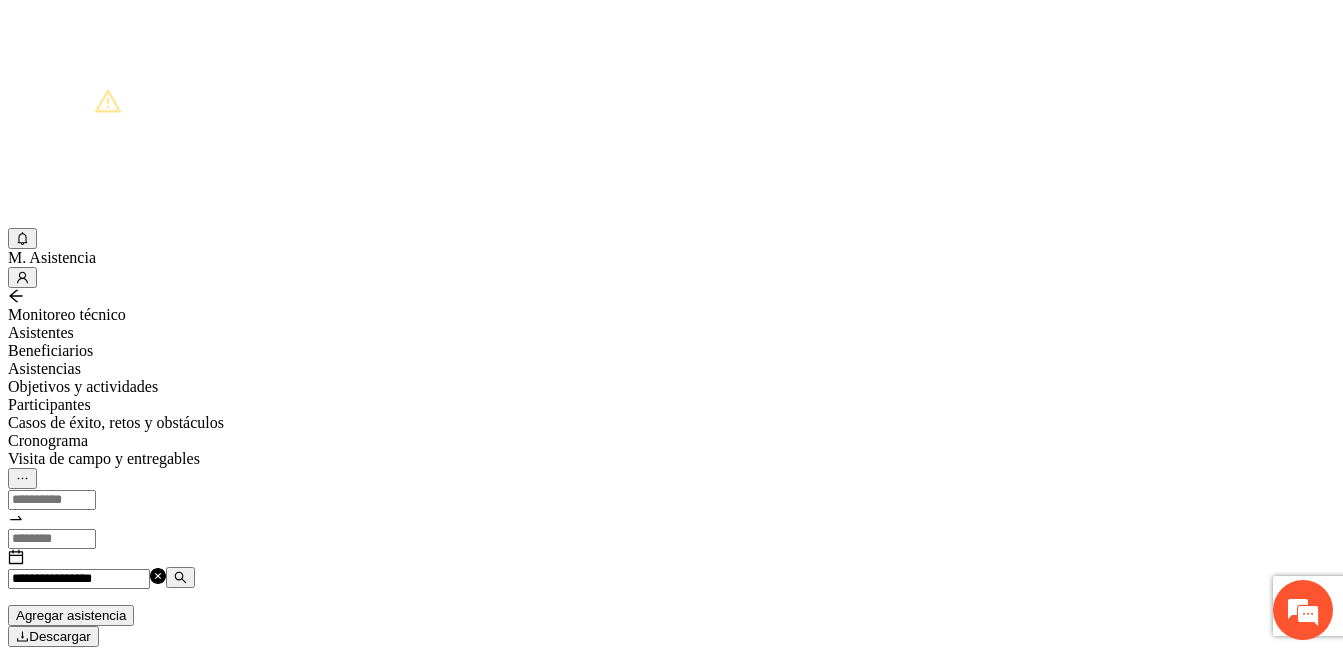 click at bounding box center (180, 577) 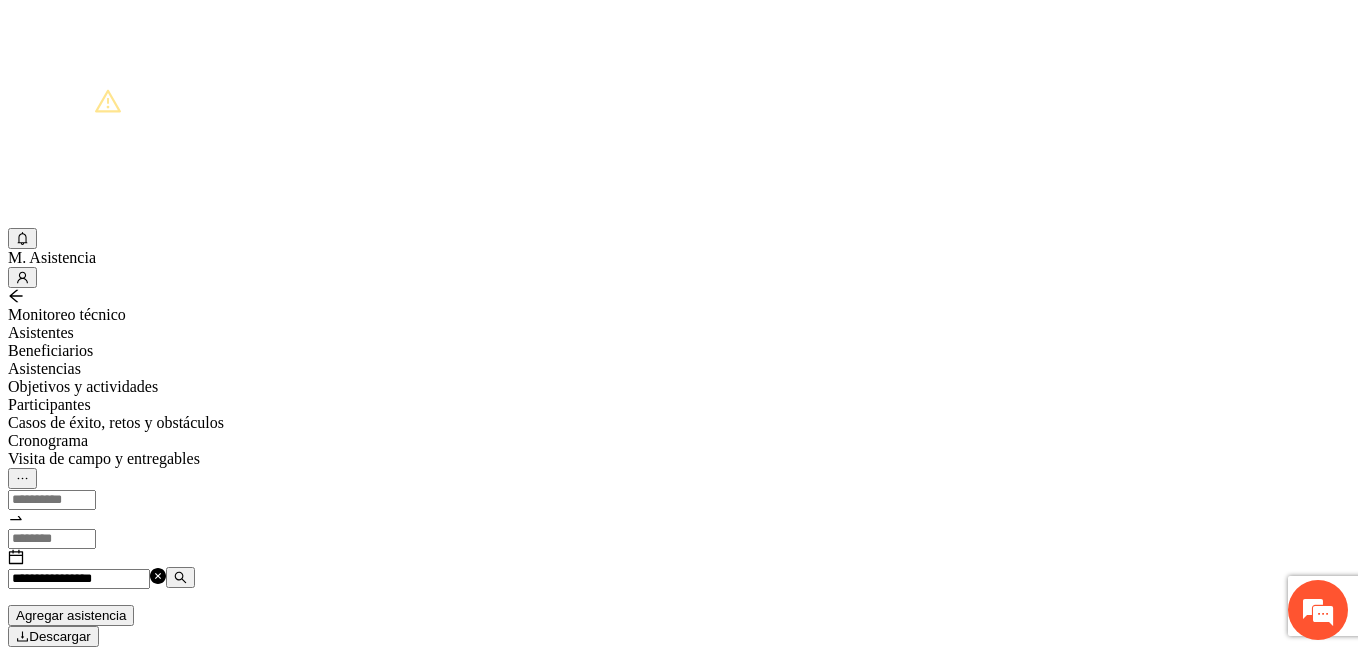 click at bounding box center [72, 1136] 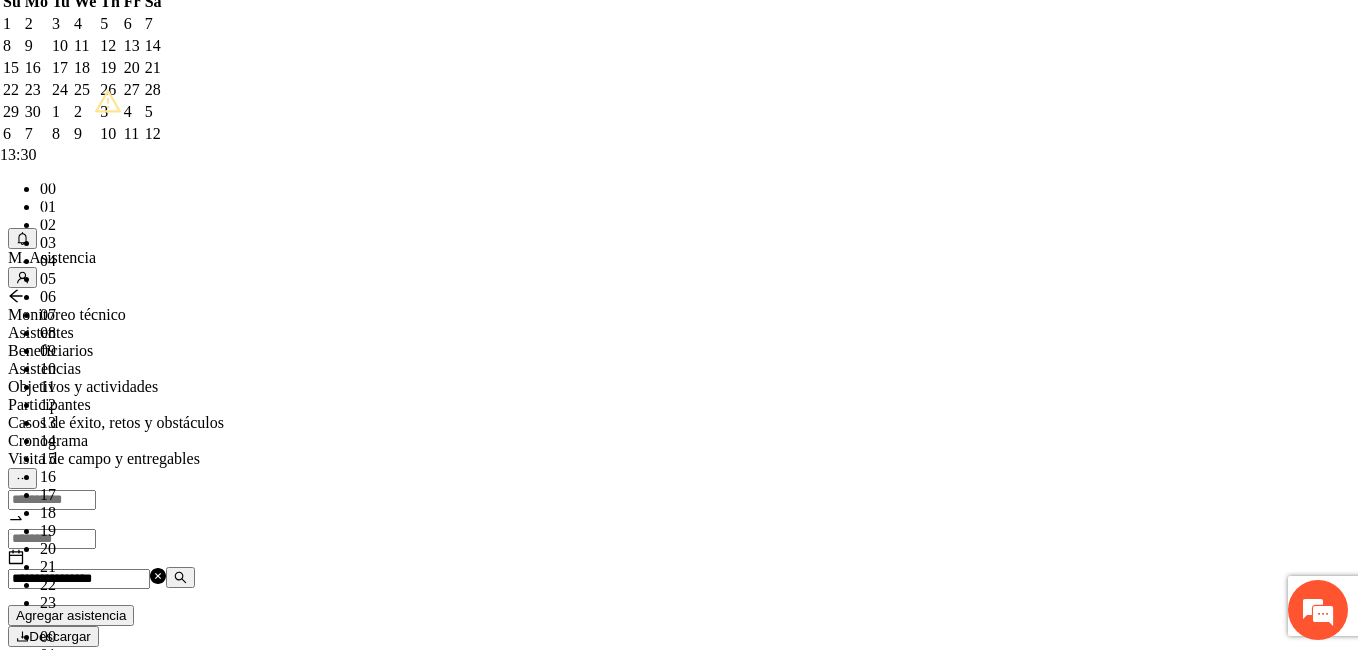 scroll, scrollTop: 140, scrollLeft: 0, axis: vertical 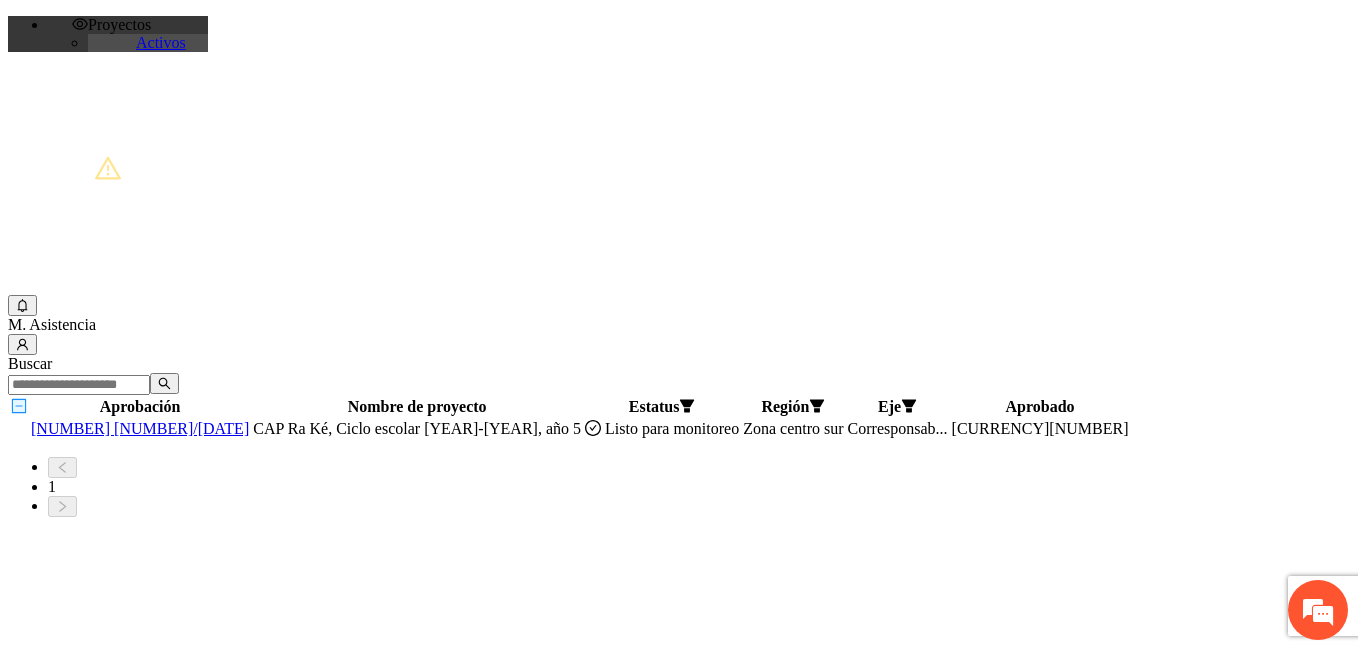 click on "[NUMBER] [NUMBER]/[DATE]" at bounding box center (140, 428) 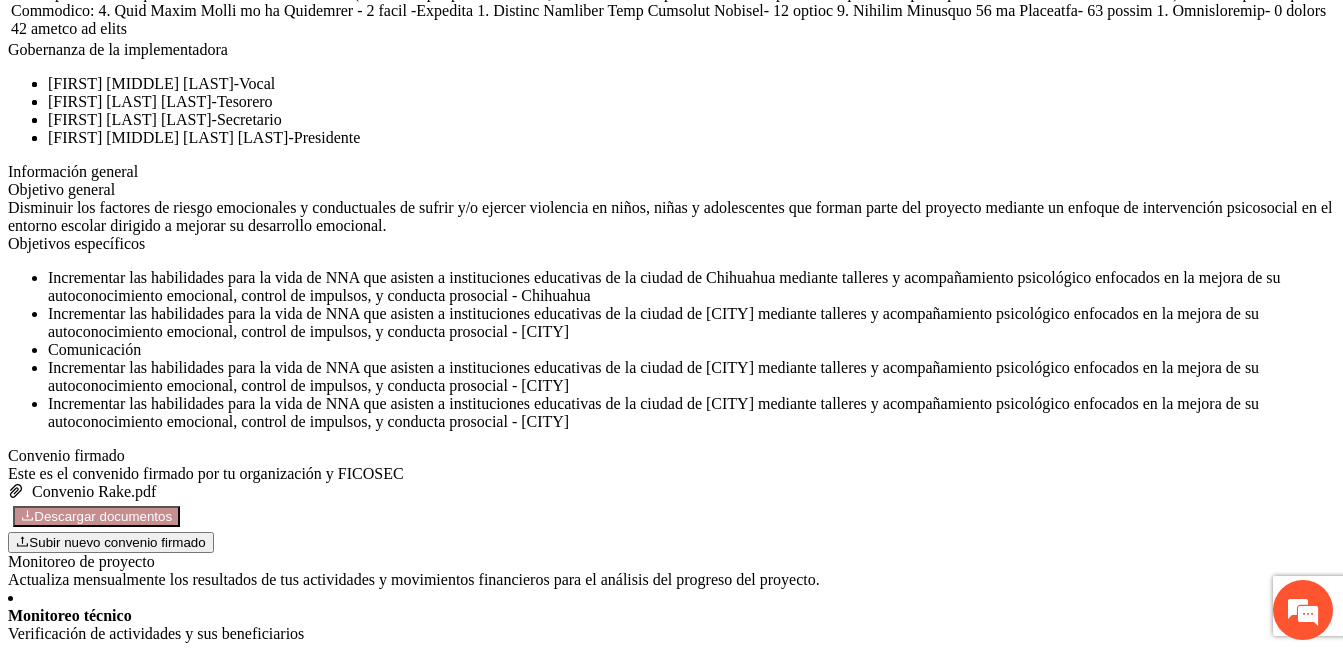 scroll, scrollTop: 1295, scrollLeft: 0, axis: vertical 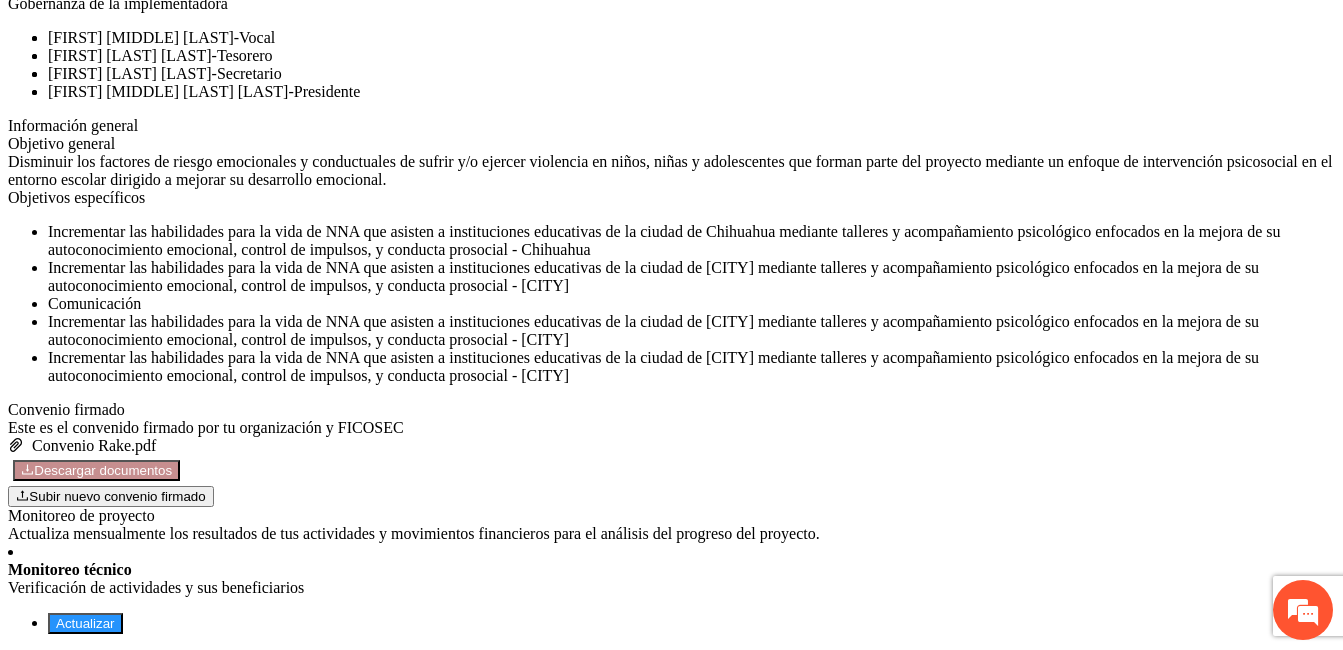 click on "Actualizar" at bounding box center (85, 623) 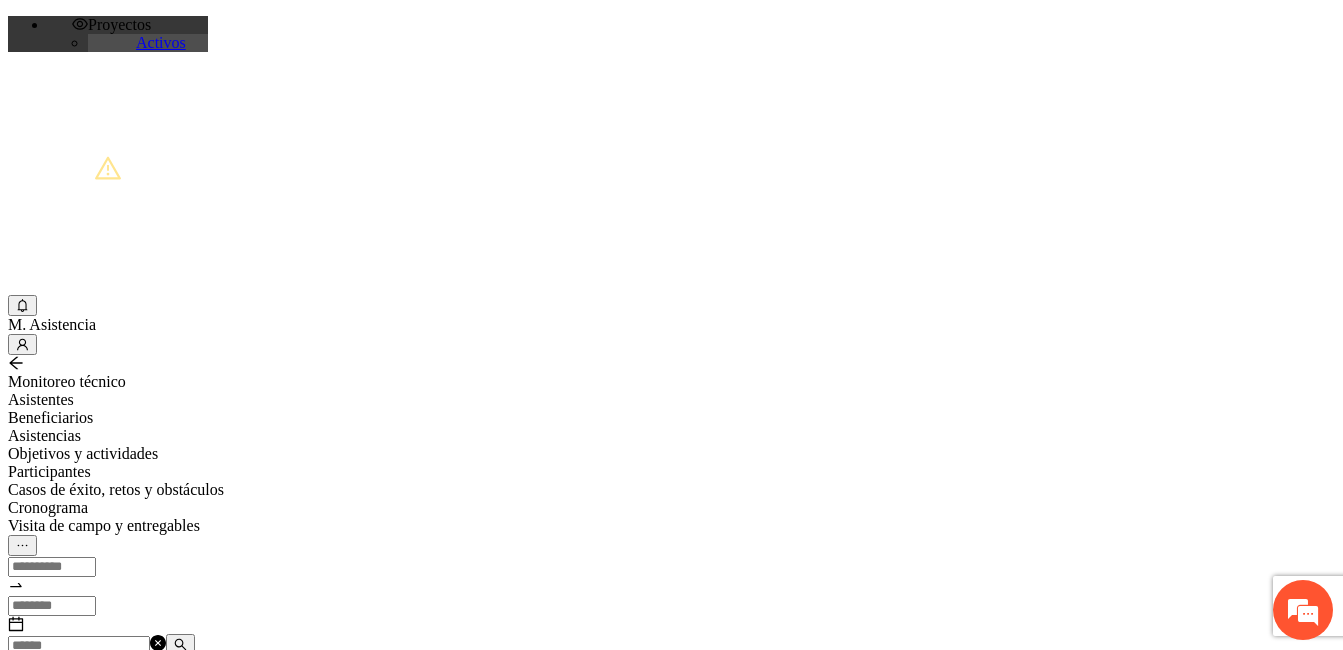 click at bounding box center [79, 646] 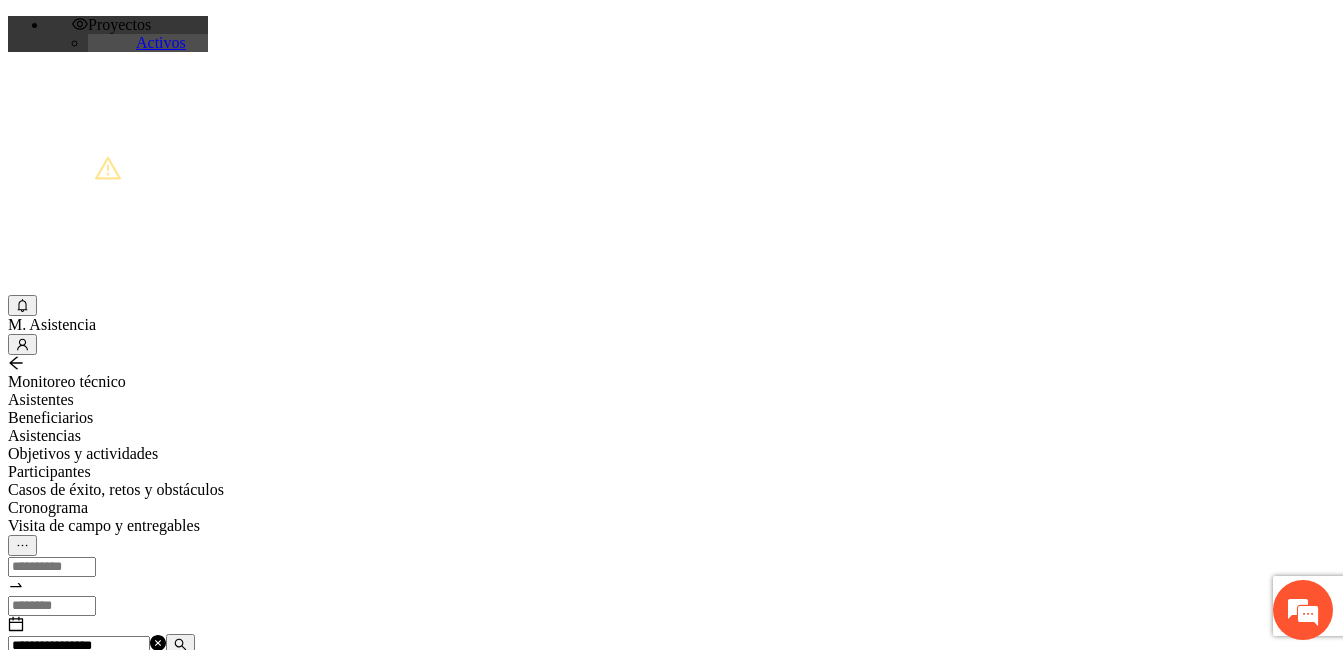 type on "**********" 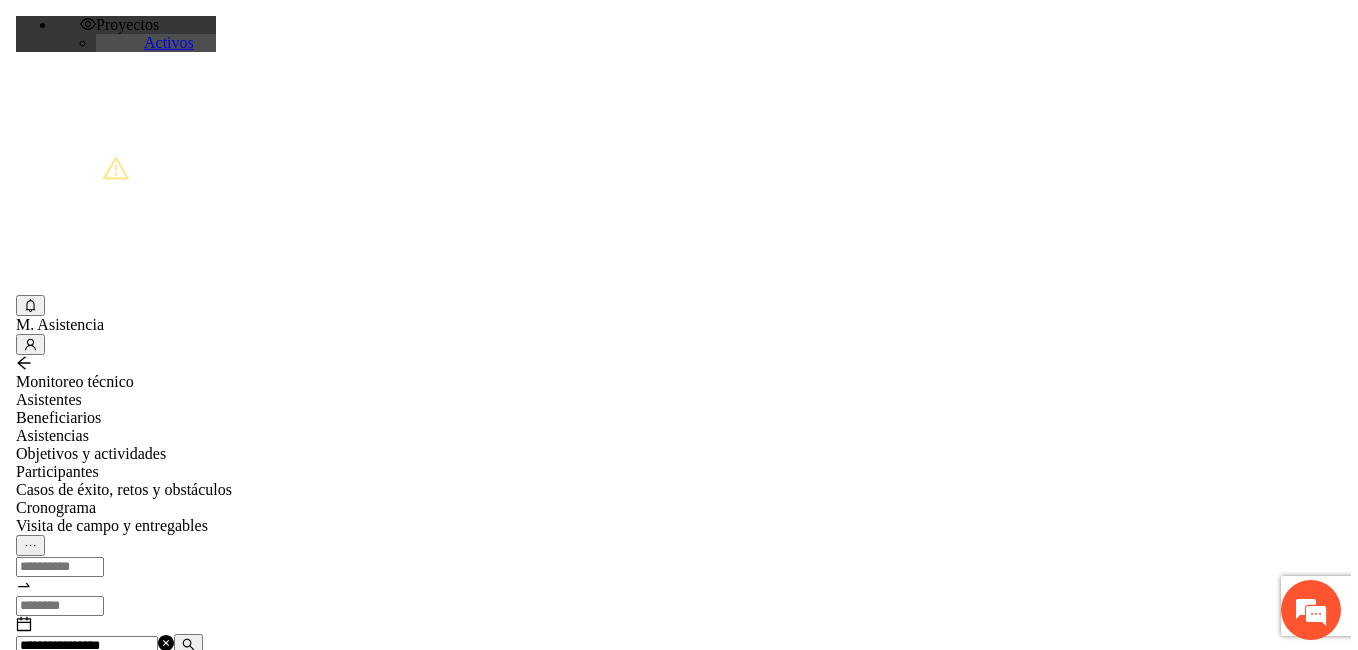 scroll, scrollTop: 67, scrollLeft: 0, axis: vertical 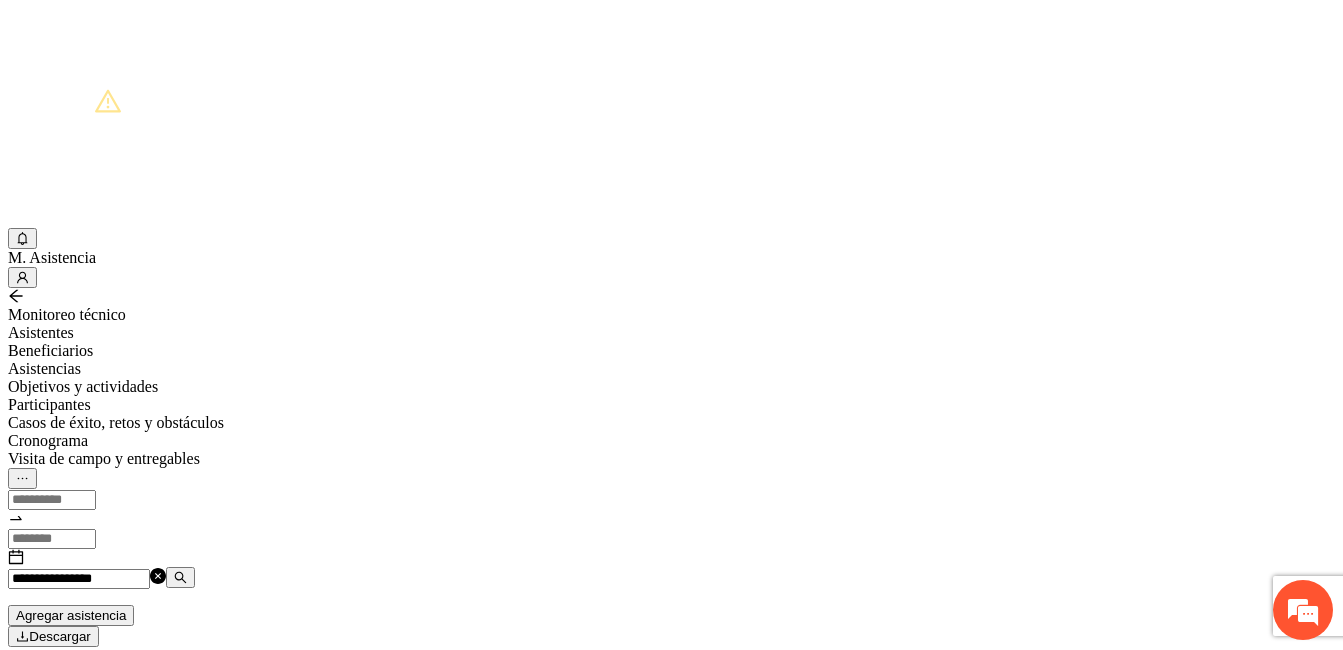 click on "Agregar asistencia" at bounding box center (71, 615) 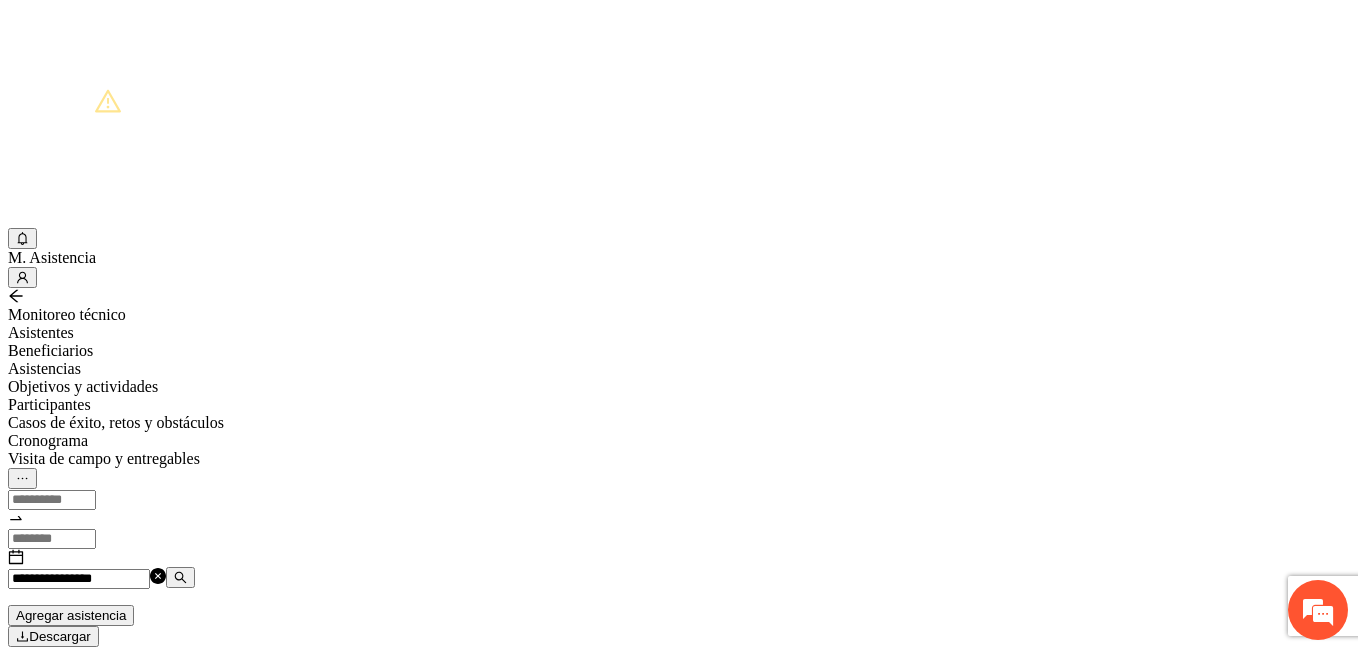 click at bounding box center [72, 1136] 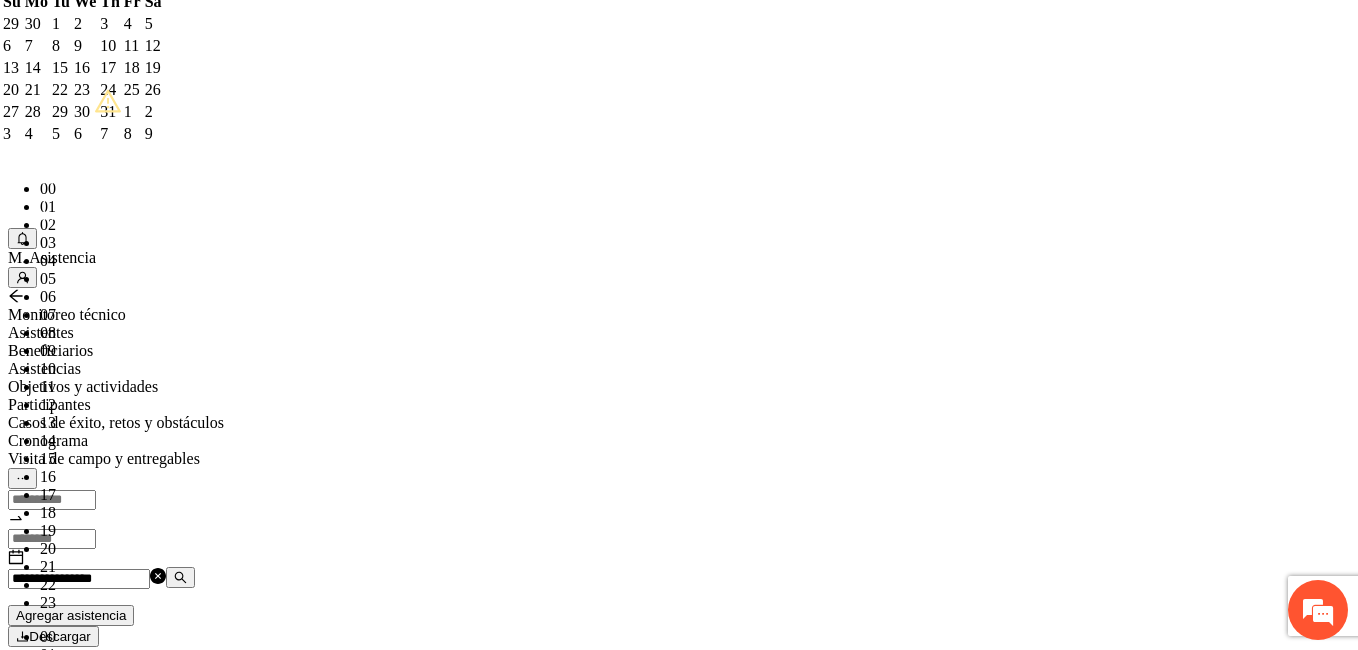 paste on "**********" 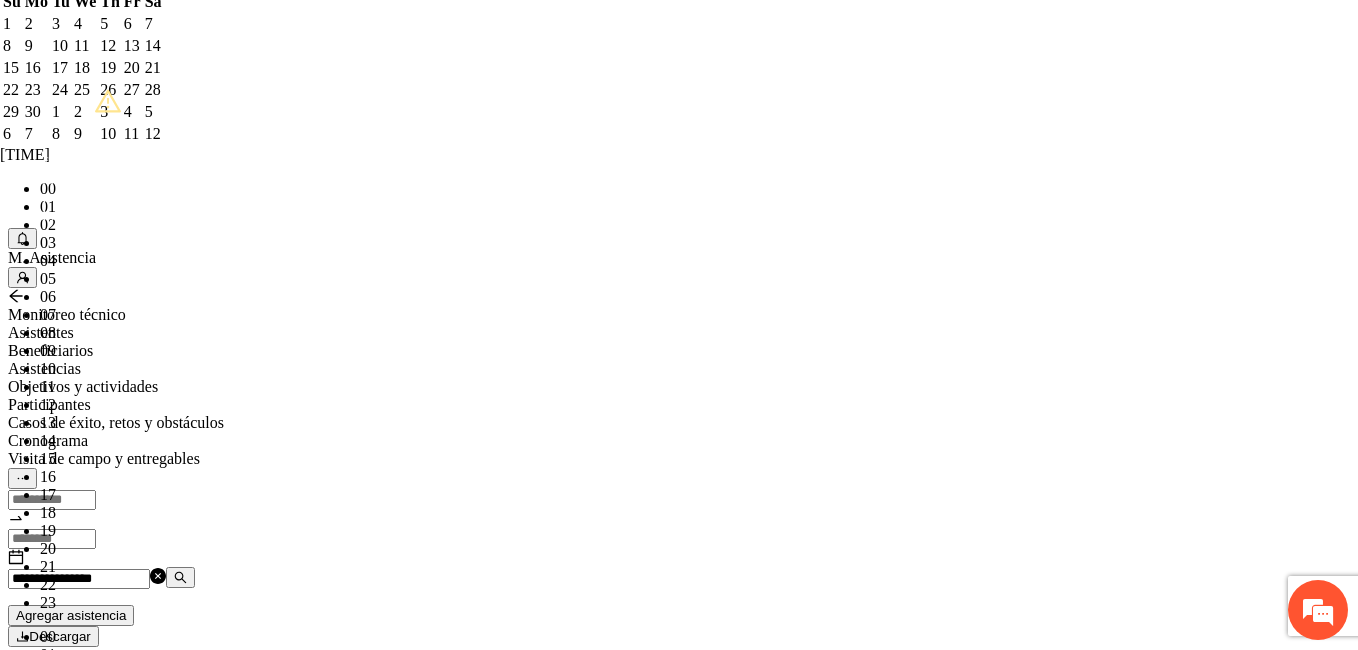 scroll, scrollTop: 8, scrollLeft: 0, axis: vertical 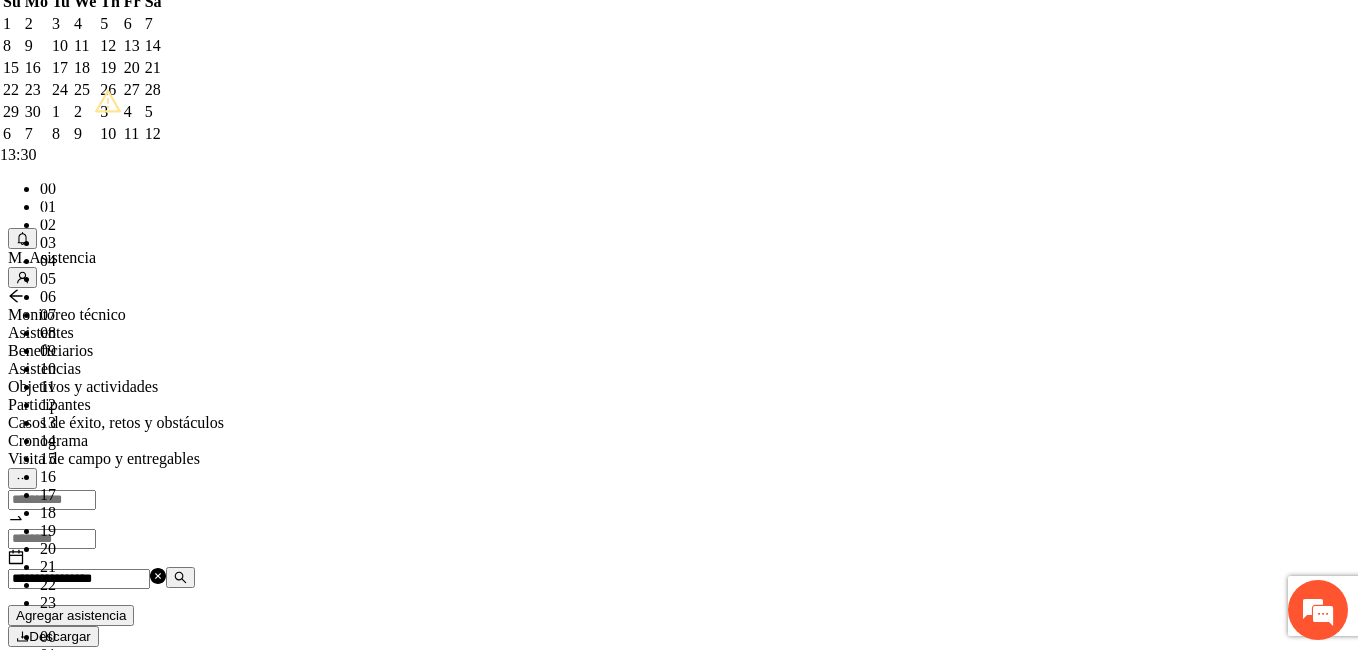 click on "OK" at bounding box center (57, 1752) 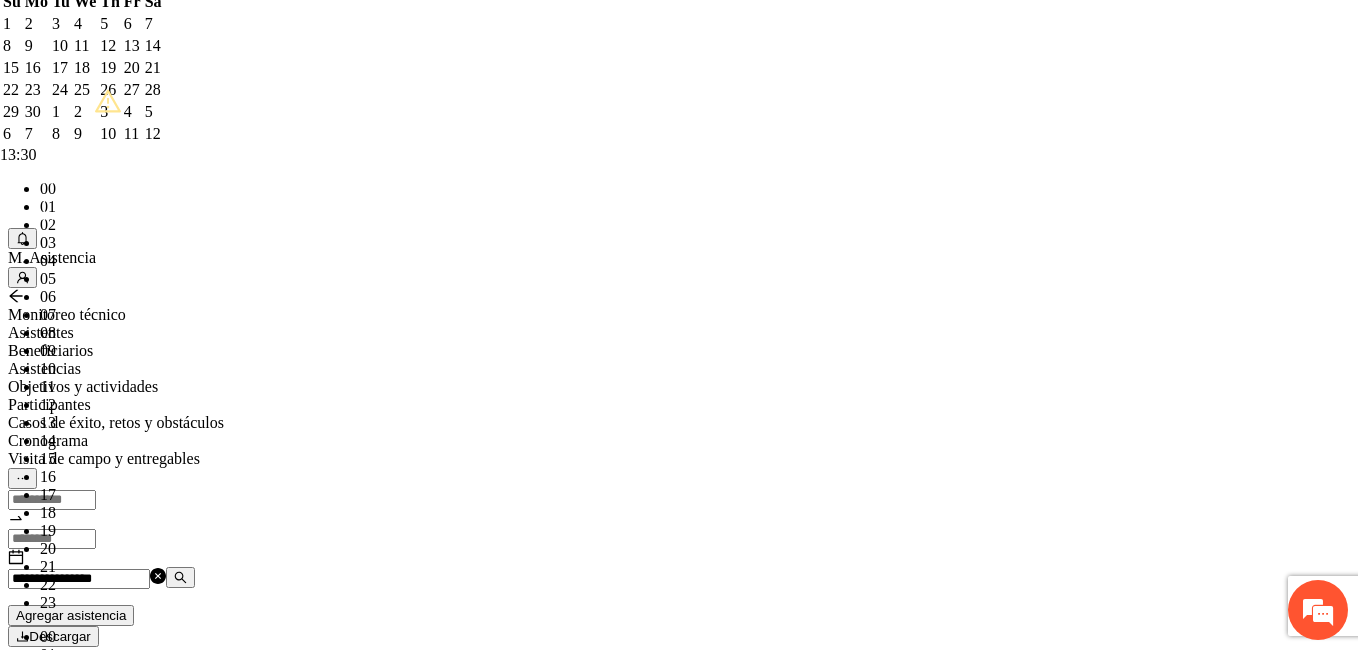 type on "**********" 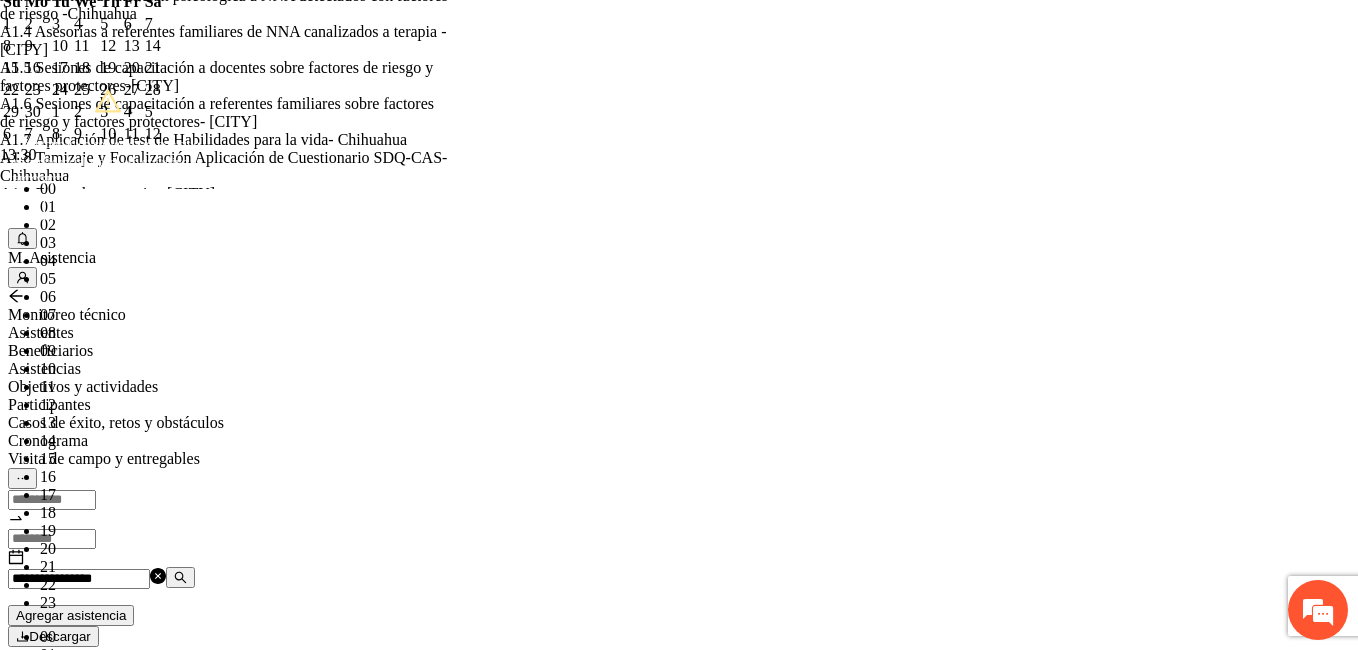 click on "Agregar asistencia" at bounding box center [258, 1041] 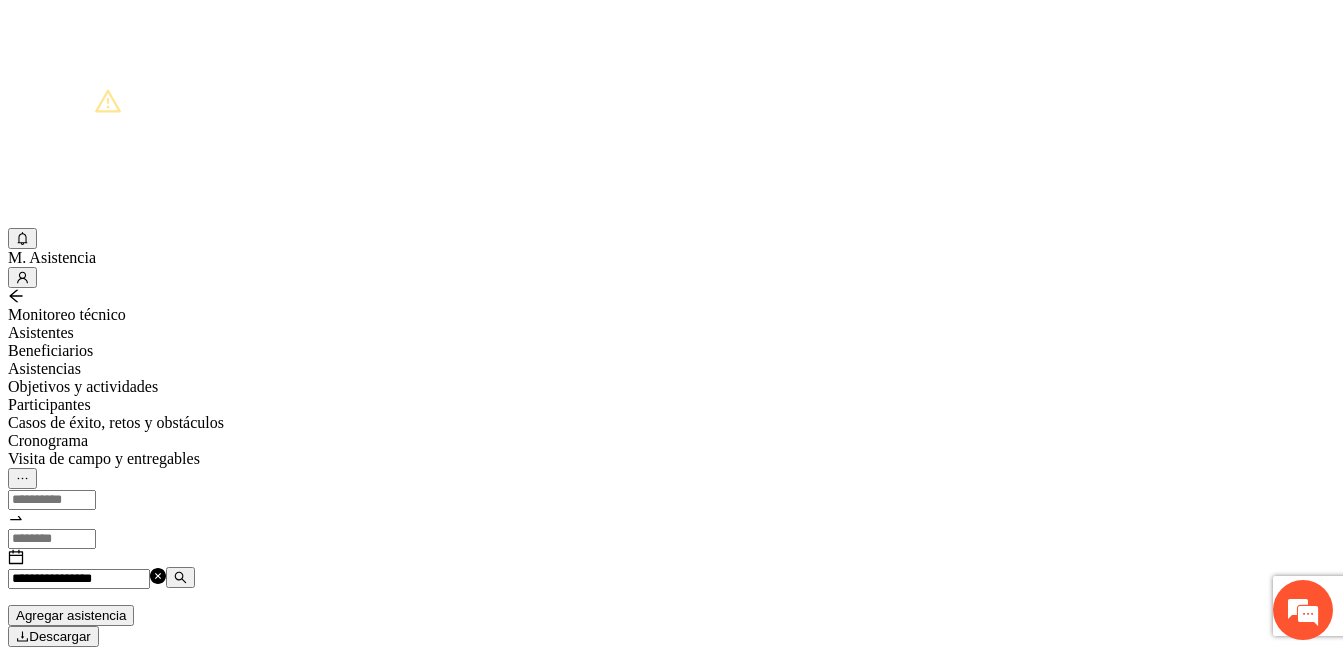 click on "**********" at bounding box center (79, 579) 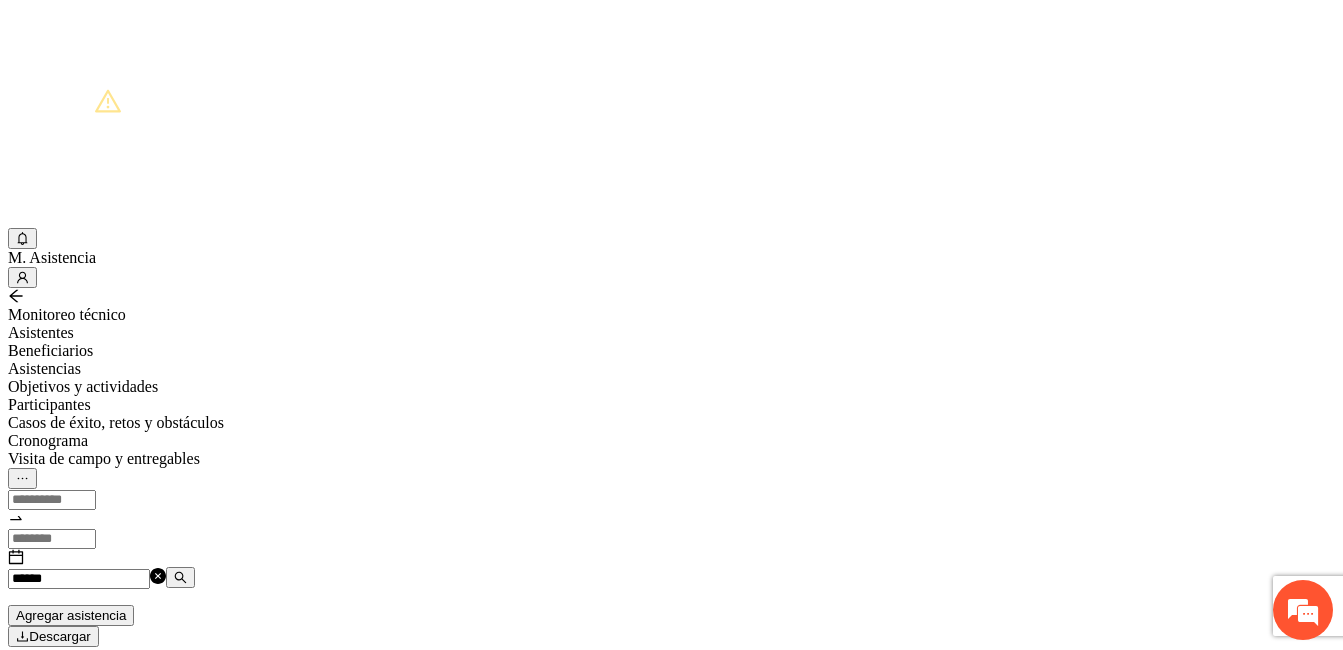 type on "*****" 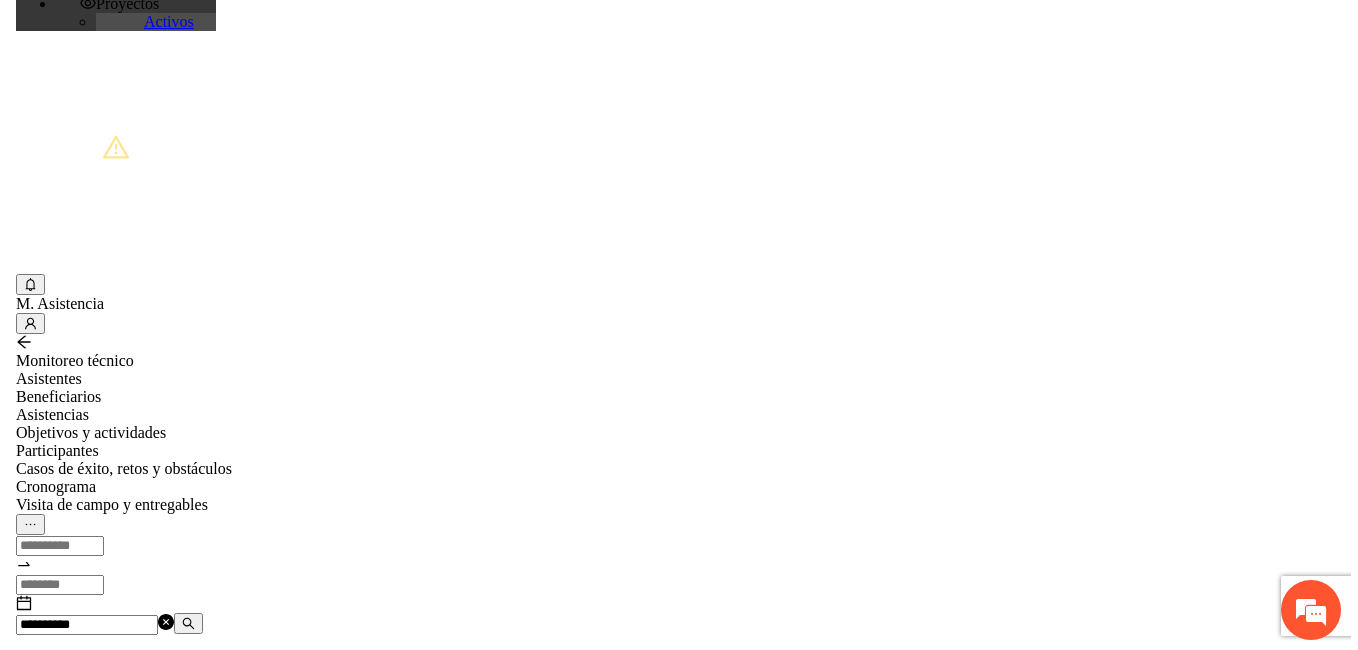 scroll, scrollTop: 0, scrollLeft: 0, axis: both 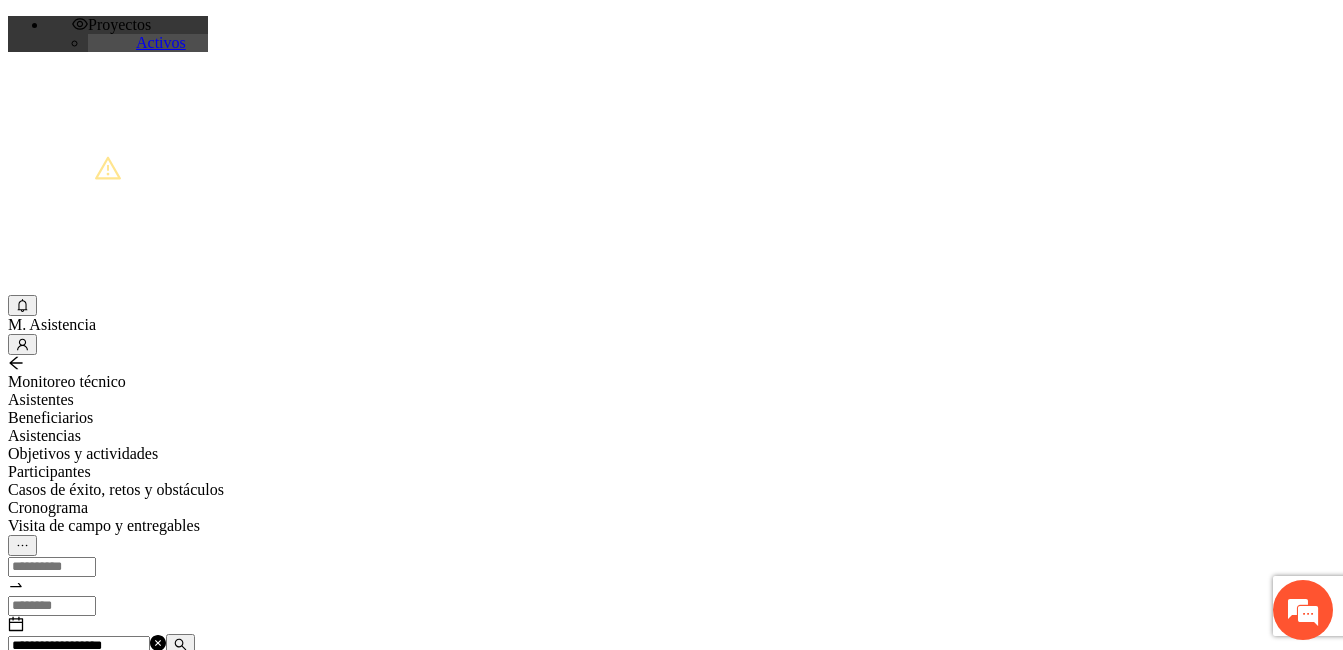 type on "**********" 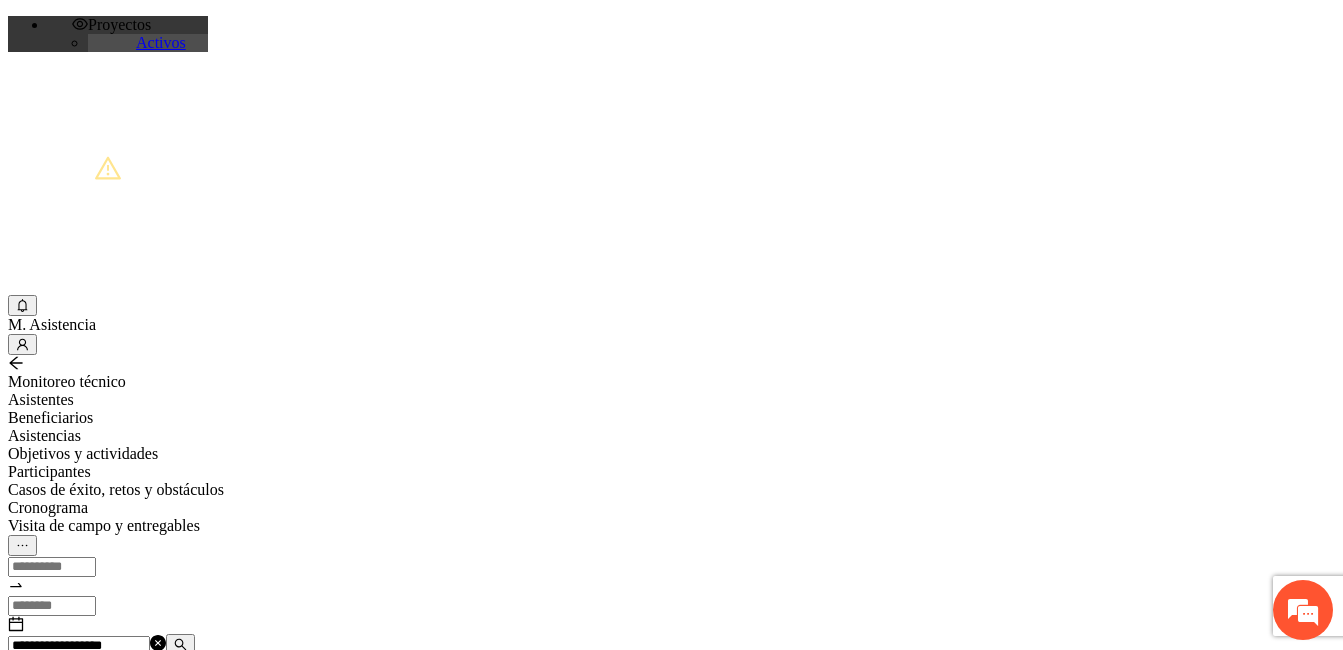 click on "Agregar asistencia" at bounding box center (71, 682) 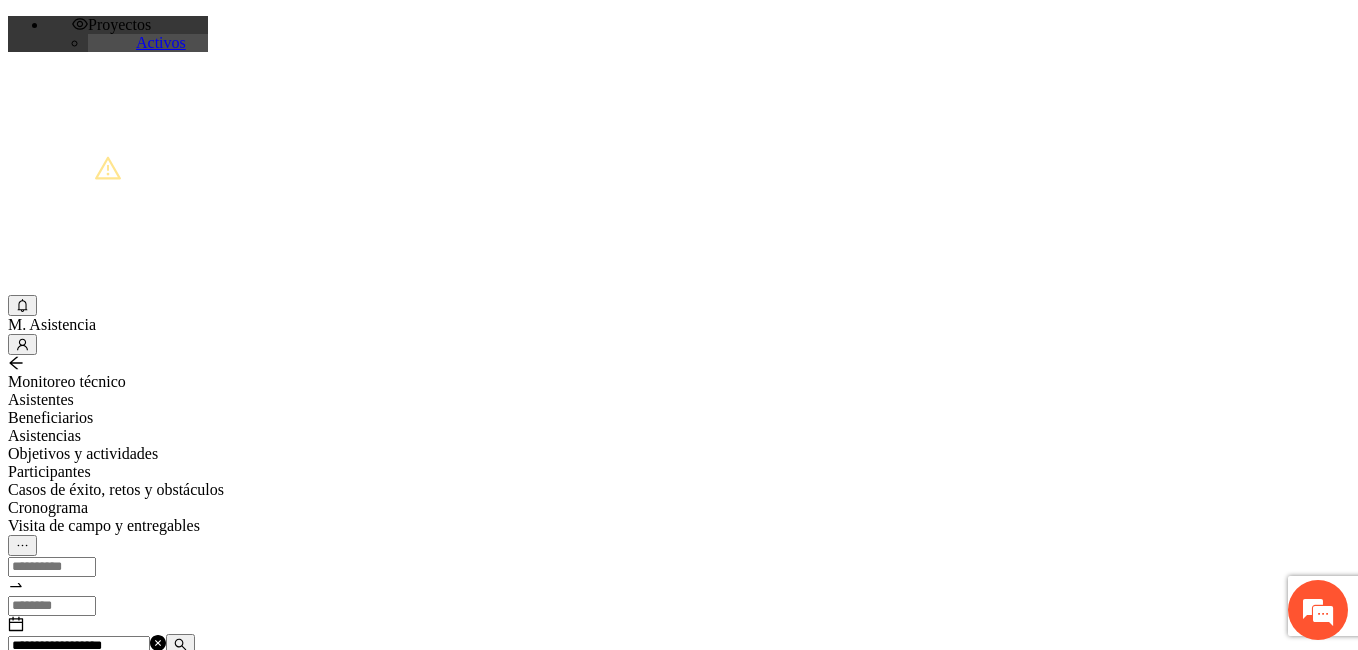 click at bounding box center [72, 1203] 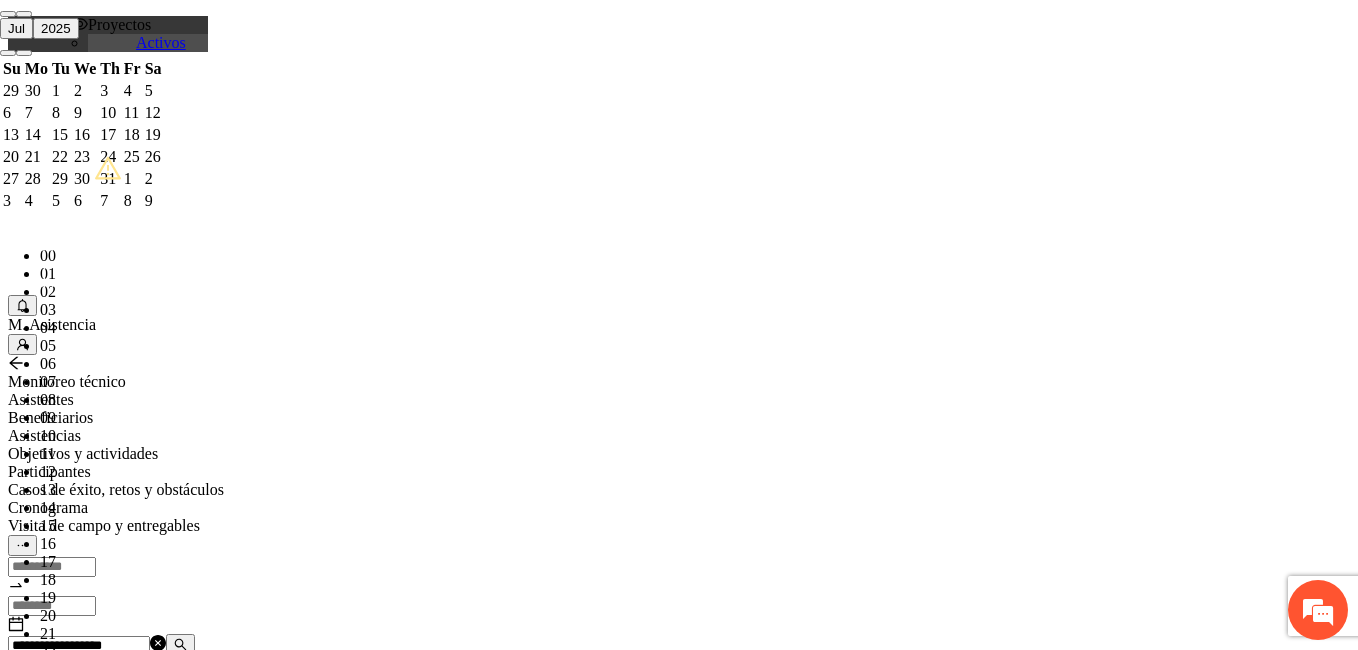 paste on "**********" 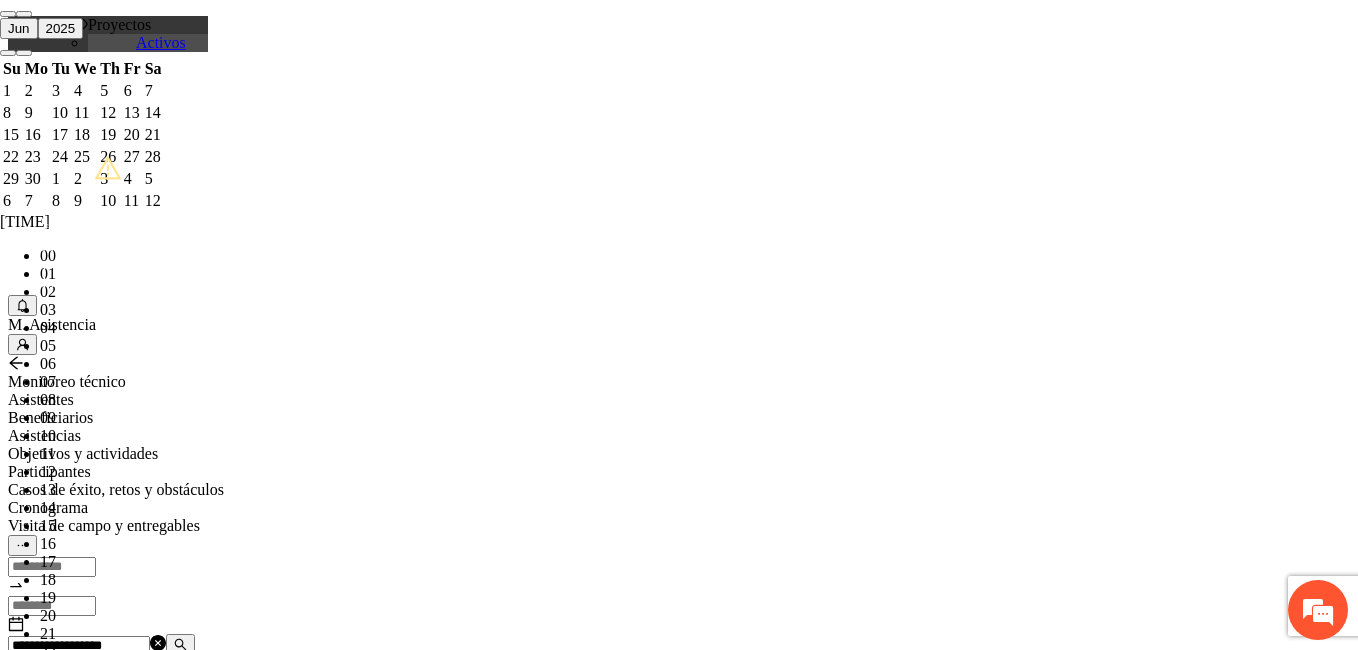 scroll, scrollTop: 38, scrollLeft: 0, axis: vertical 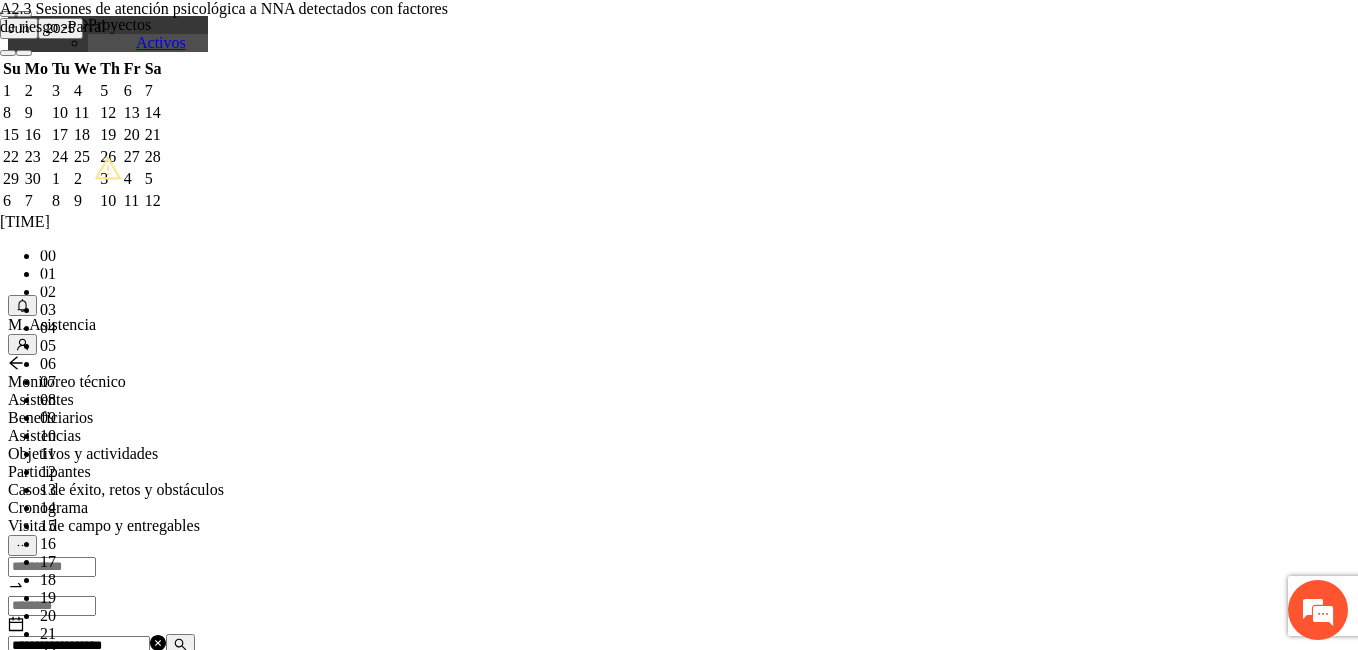 type 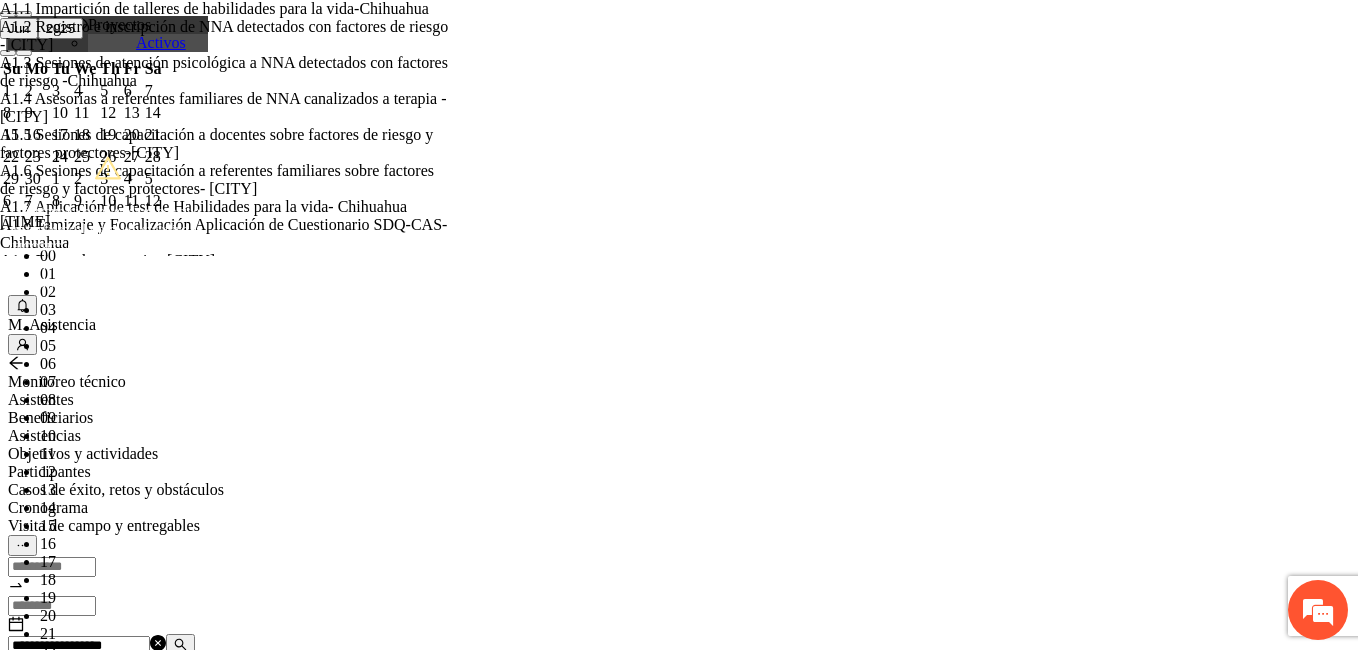 click on "**********" at bounding box center (258, 1183) 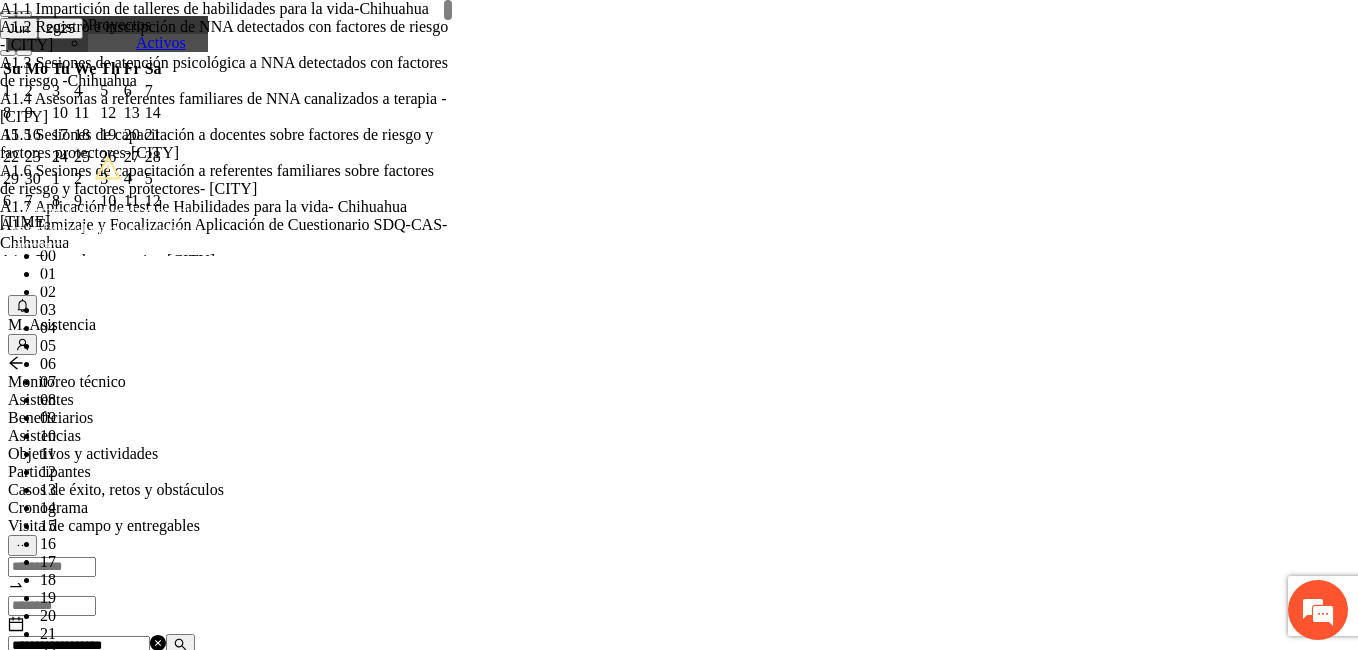 click on "[DATE] [TIME]" at bounding box center (258, 273503) 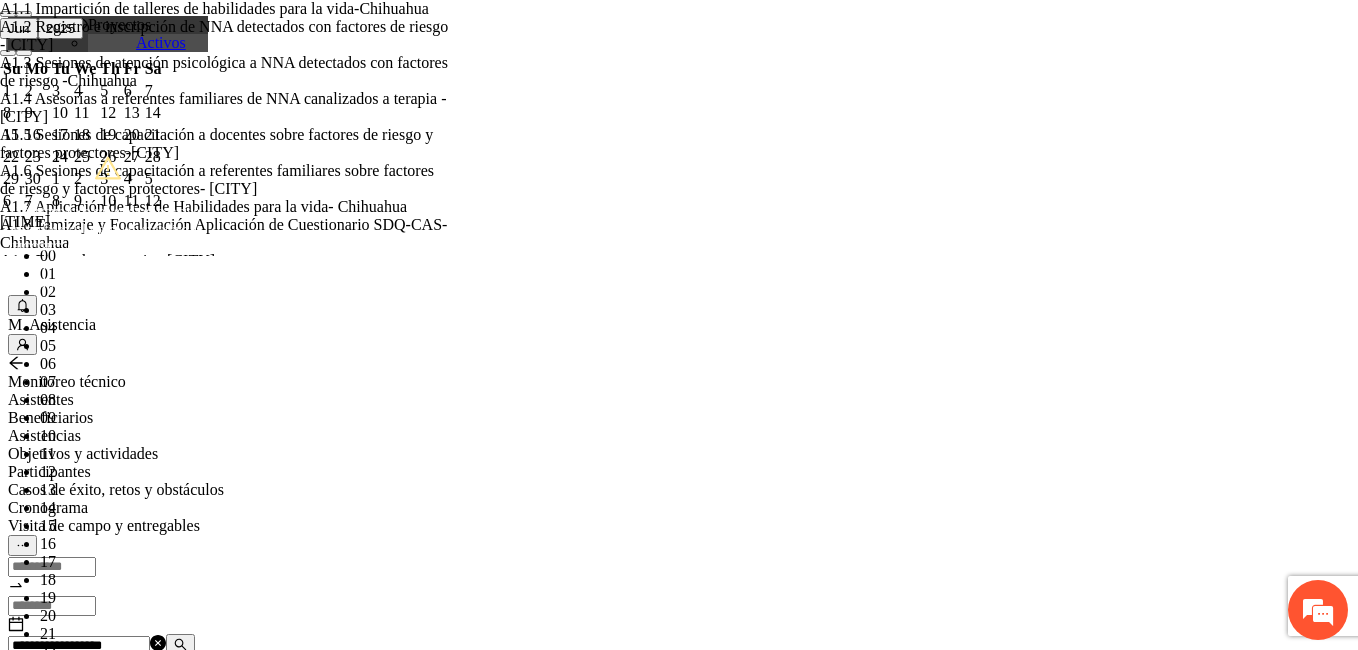 click on "Guardar" at bounding box center (109, 567979) 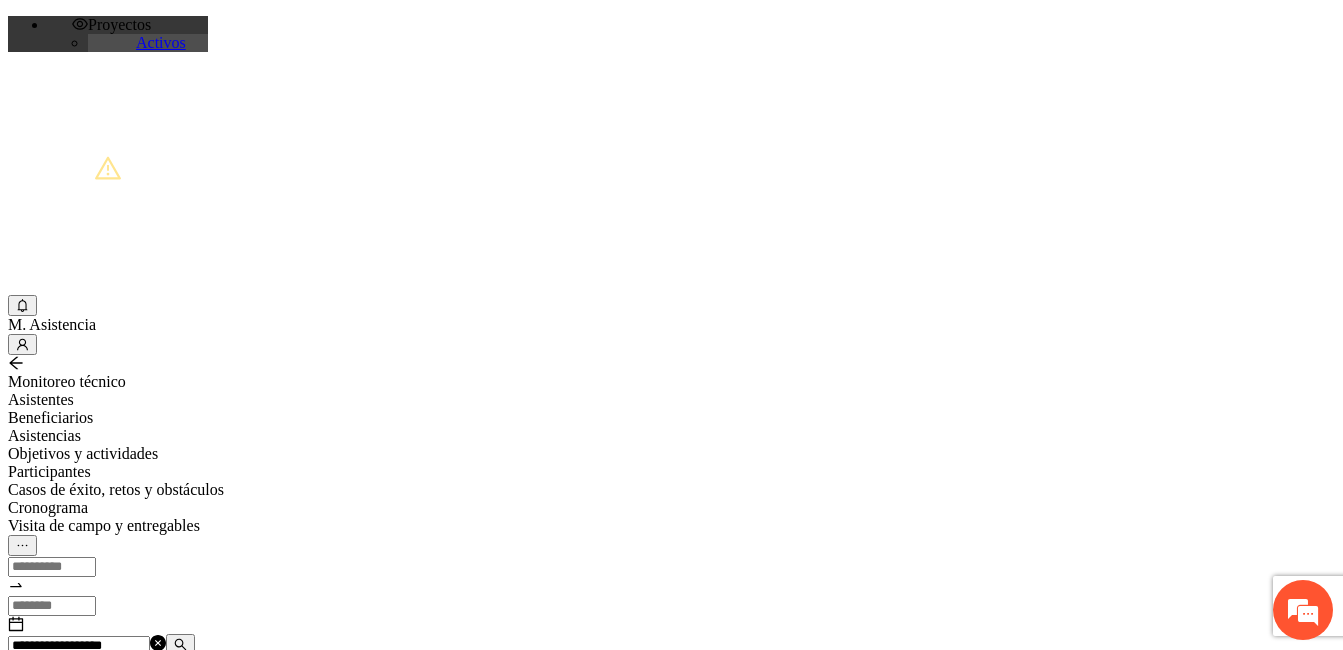 click at bounding box center (180, 644) 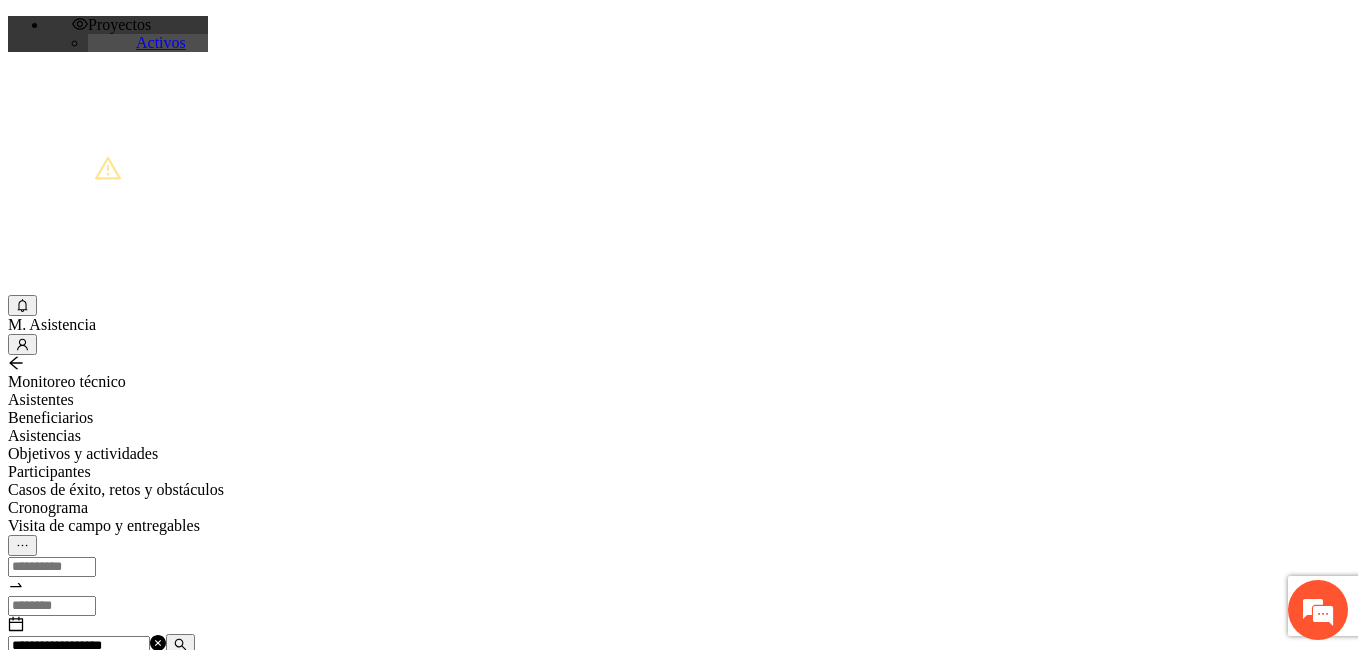 click at bounding box center (72, 1203) 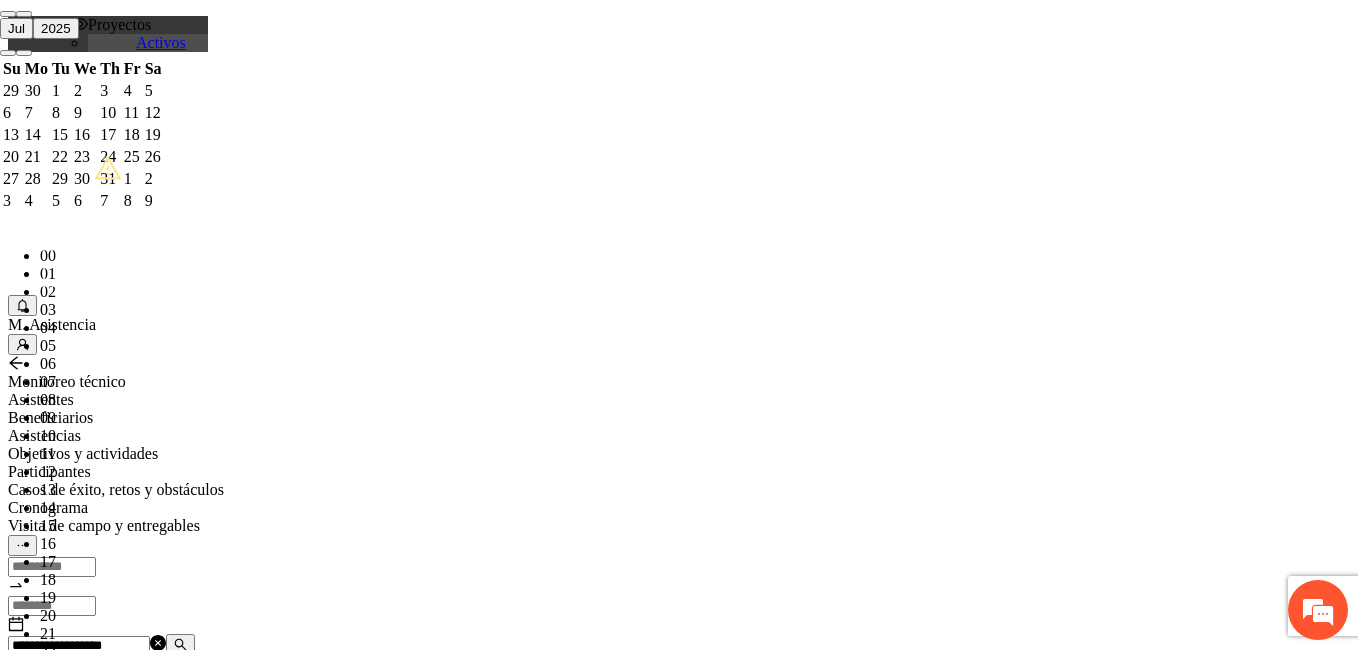 paste on "**********" 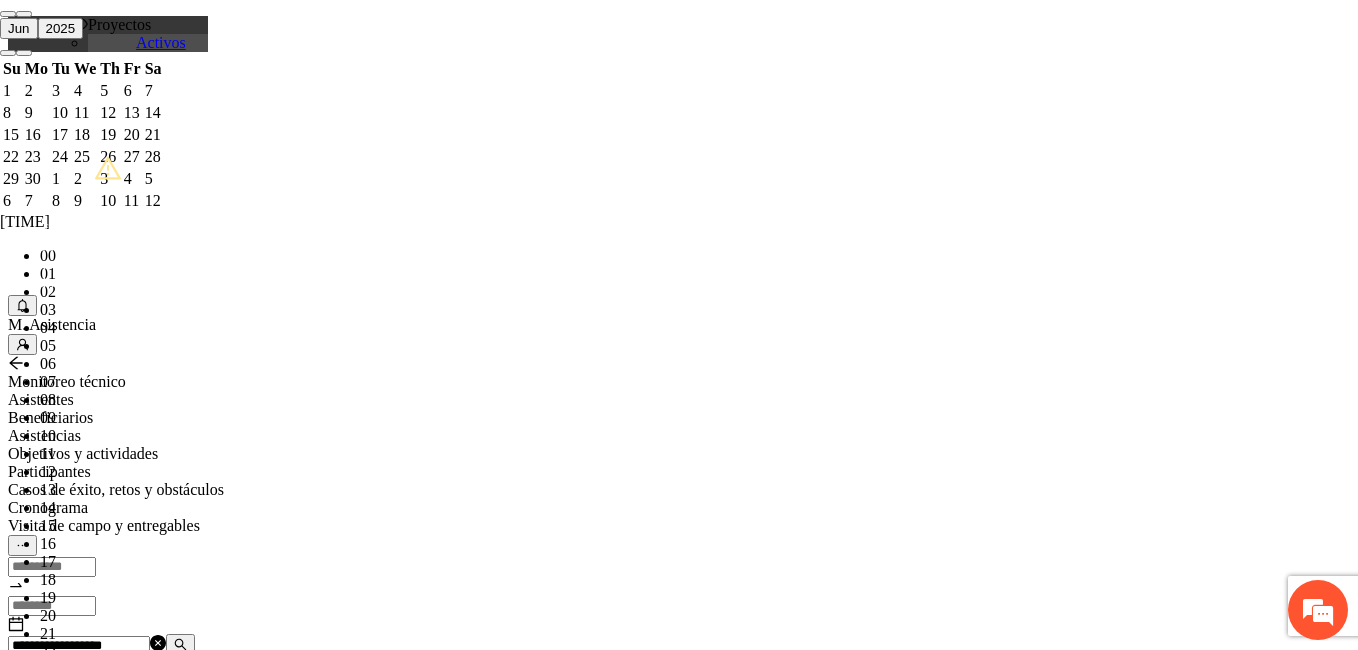 scroll, scrollTop: 34, scrollLeft: 0, axis: vertical 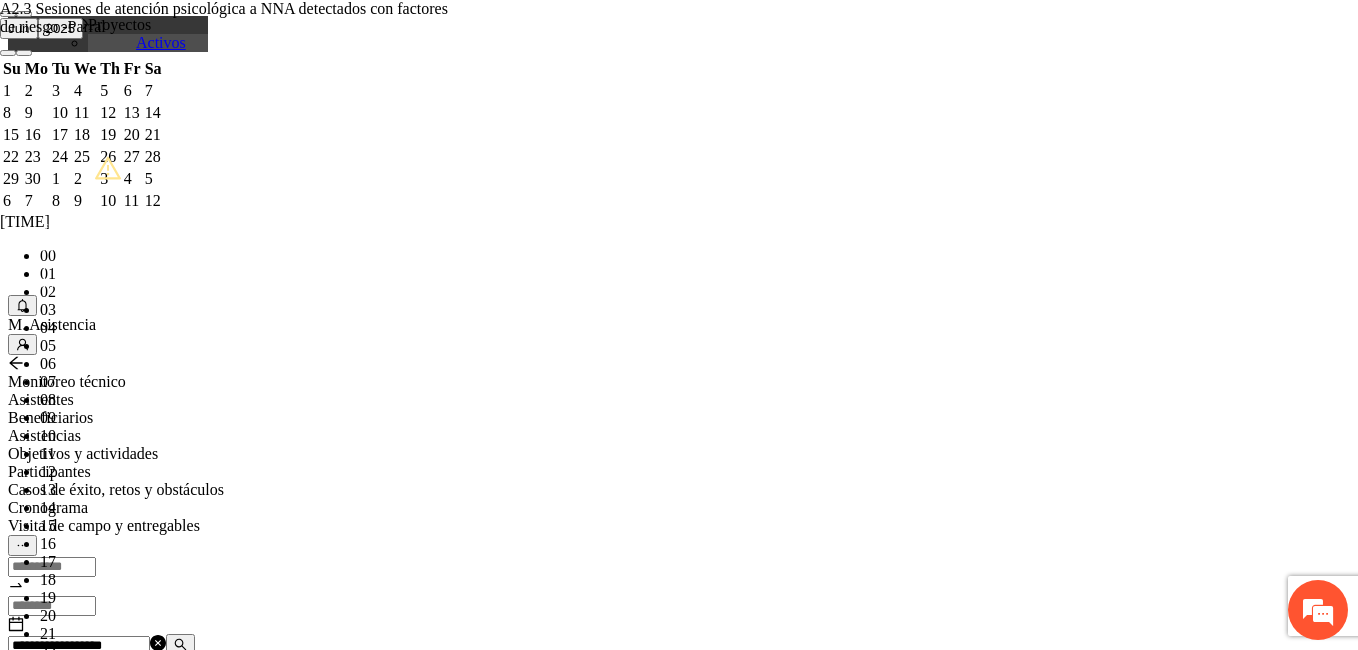 type 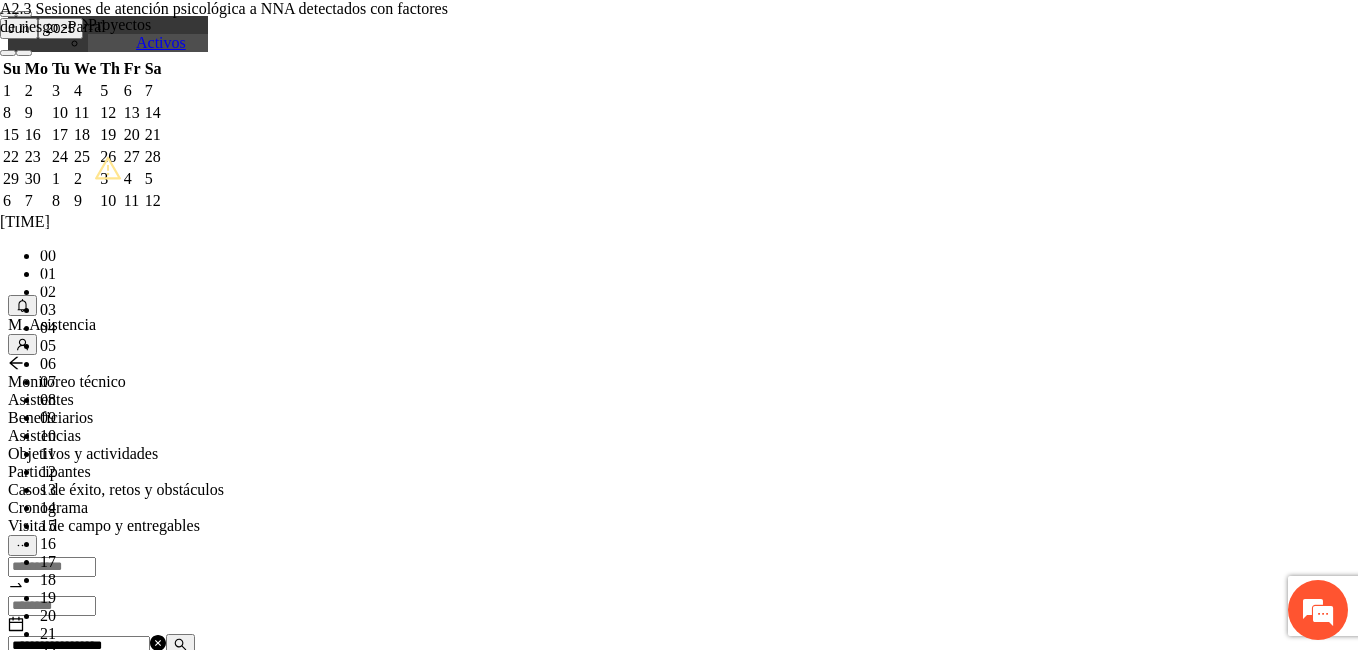 click on "**********" at bounding box center [258, 1165] 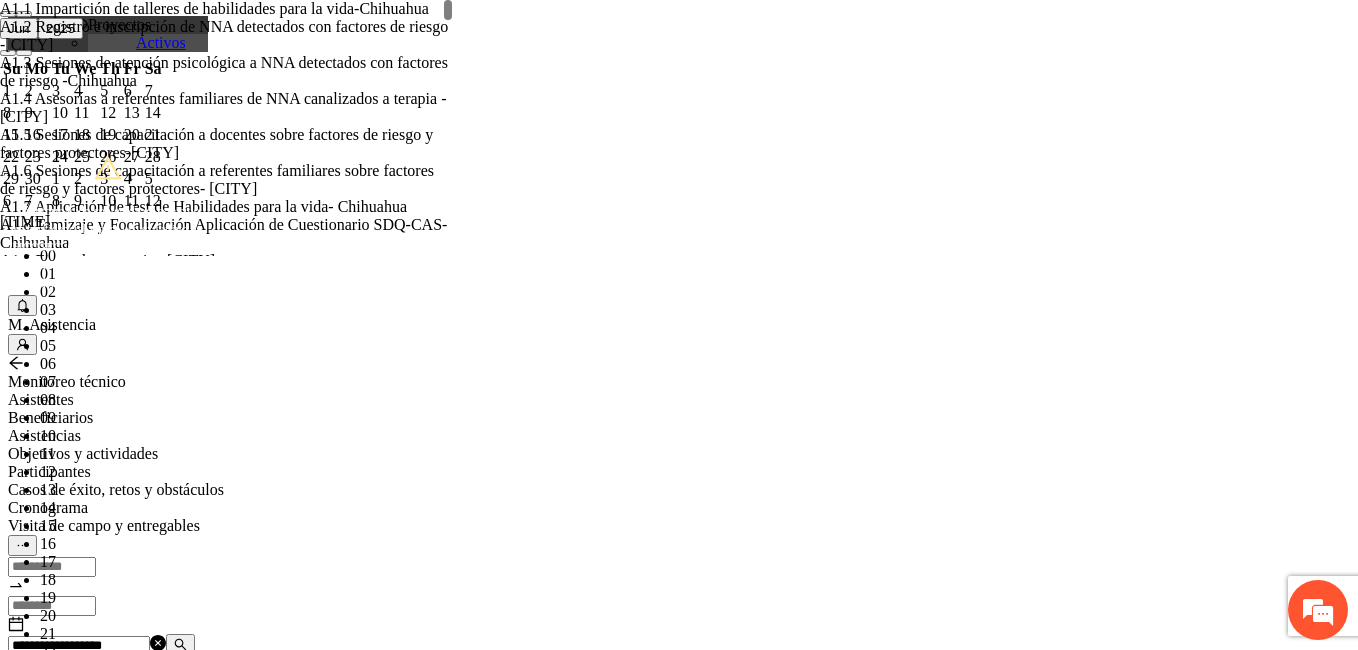 click on "[DATE] [TIME]" at bounding box center [258, 273503] 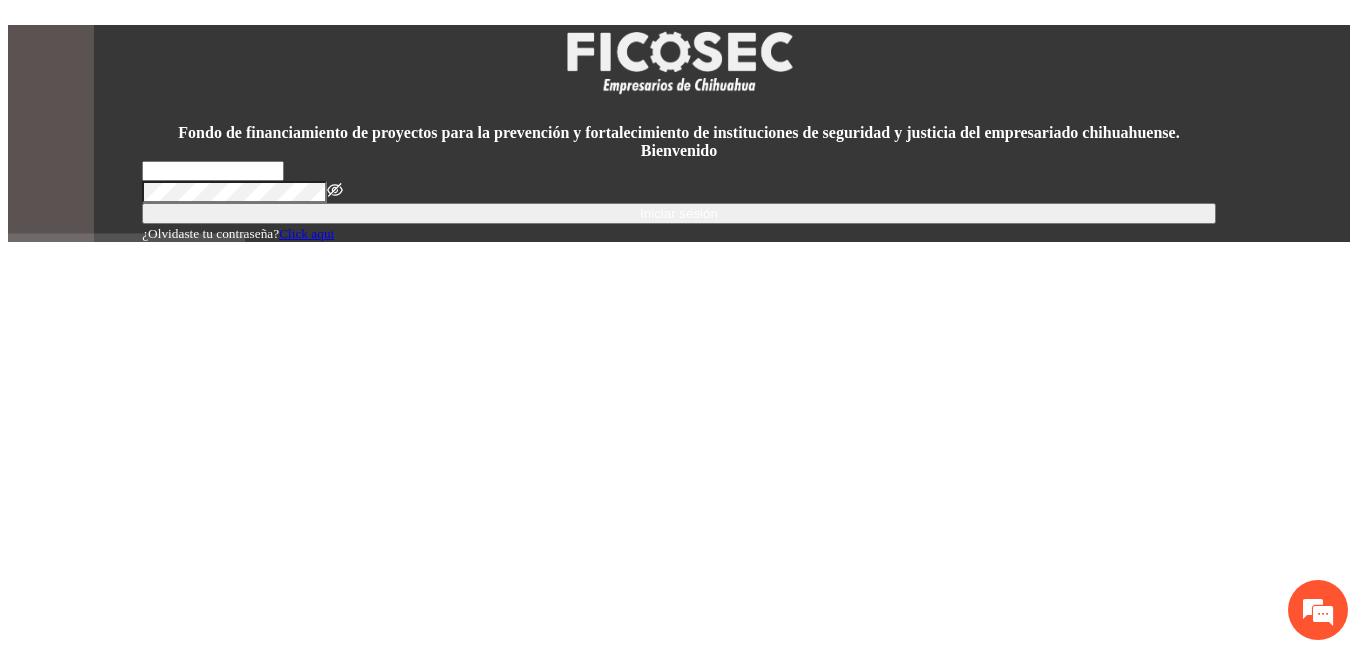 type on "**********" 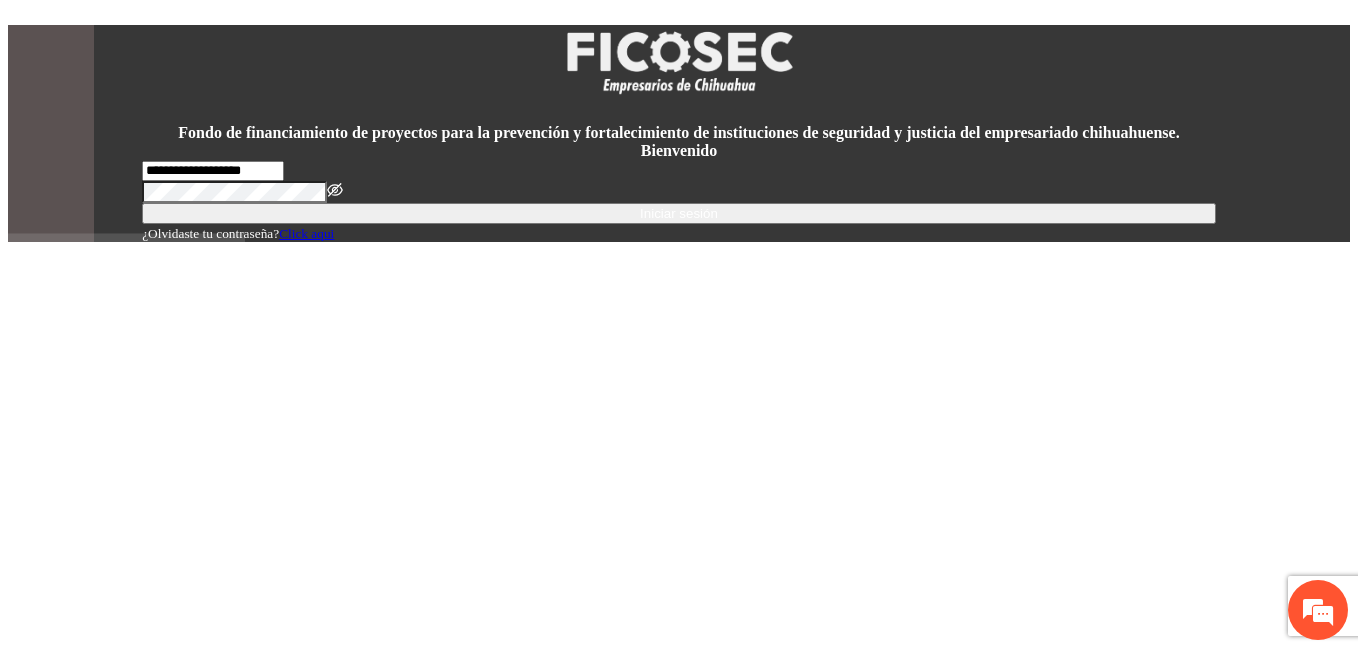 click on "Iniciar sesión" at bounding box center (679, 213) 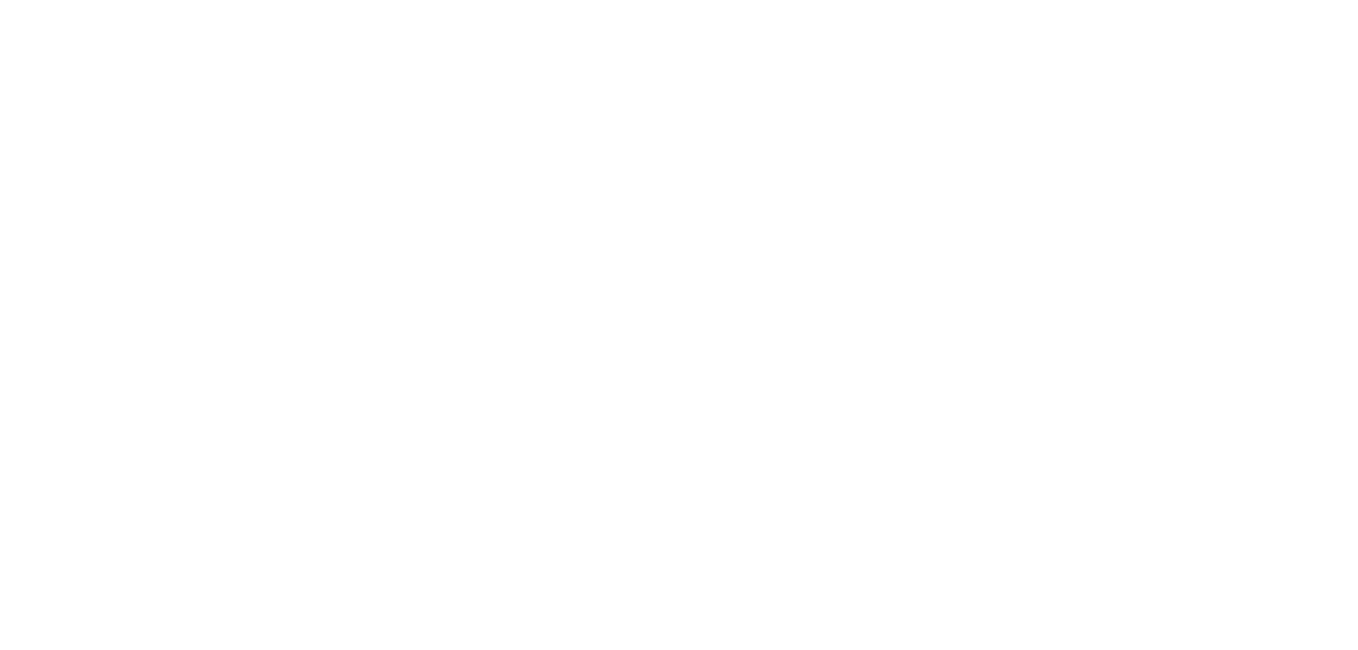 scroll, scrollTop: 0, scrollLeft: 0, axis: both 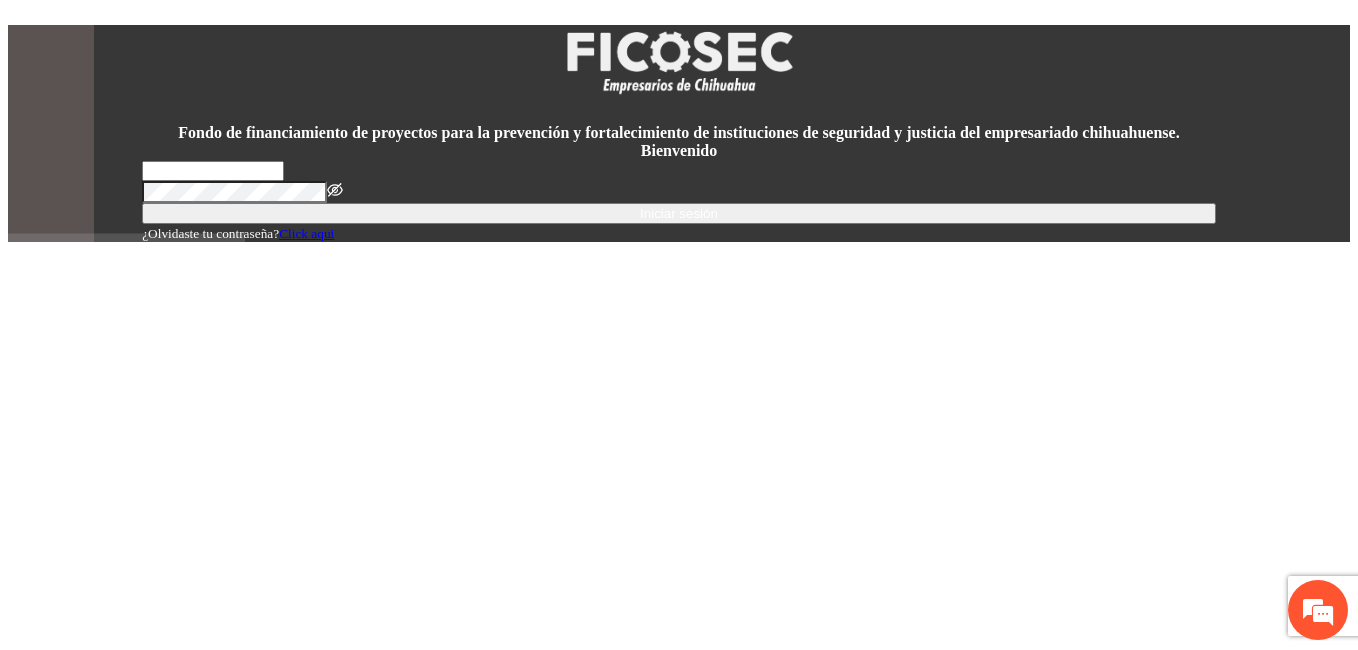 type on "**********" 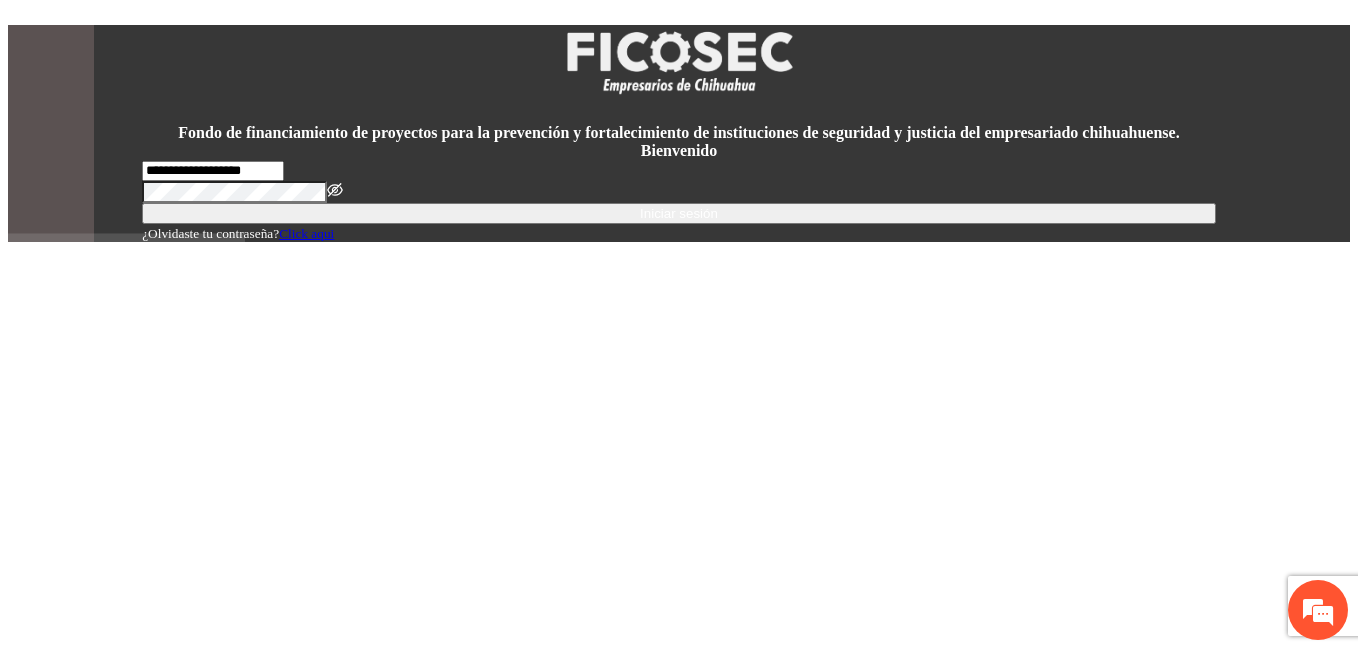 click on "Iniciar sesión" at bounding box center (679, 213) 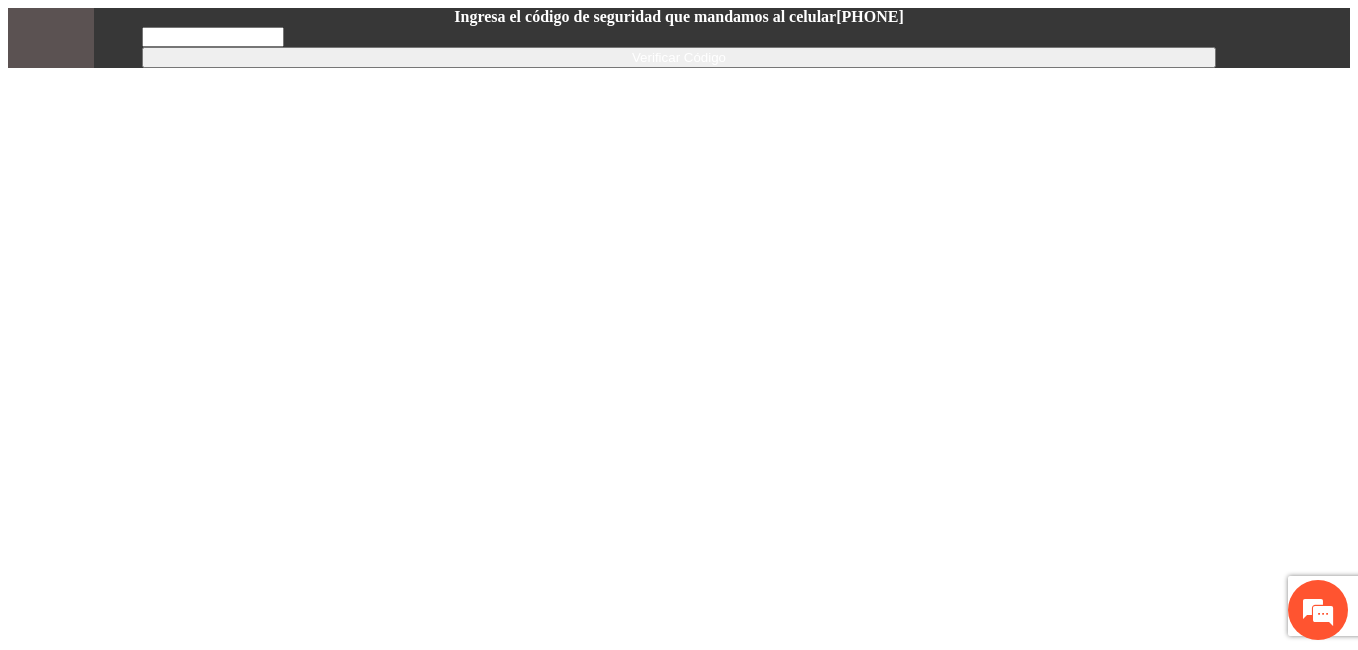 scroll, scrollTop: 0, scrollLeft: 0, axis: both 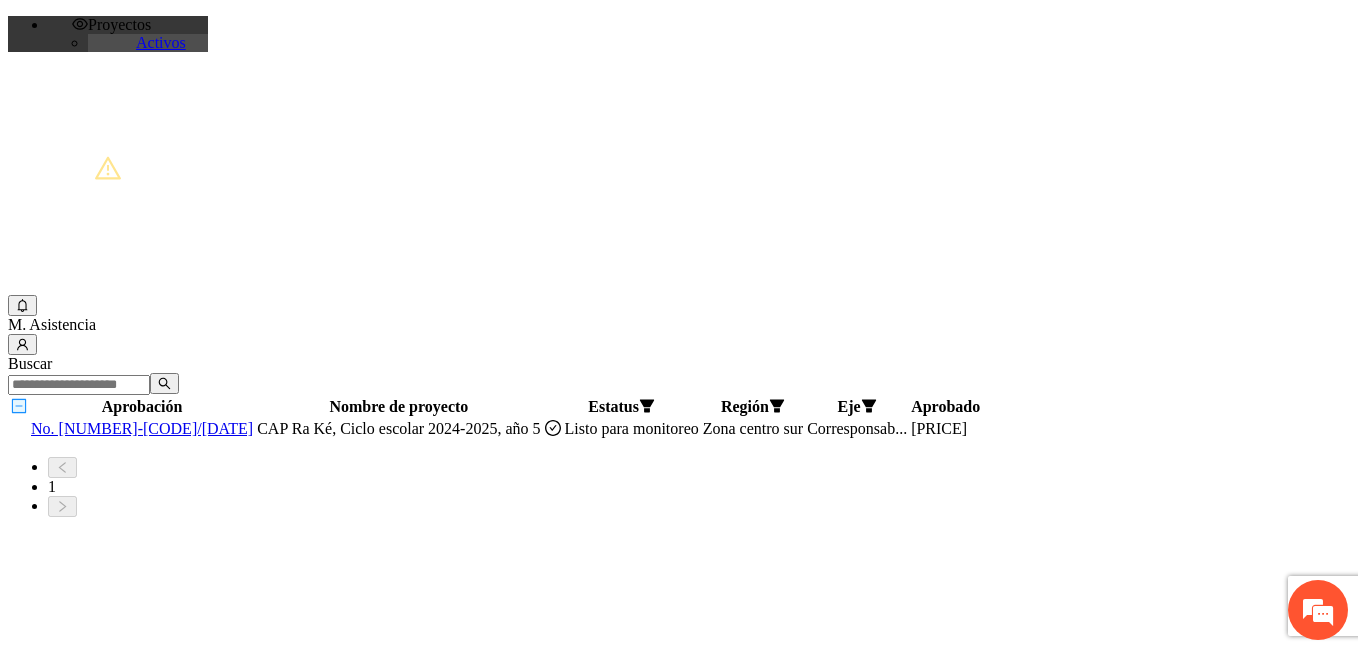 click on "No. [NUMBER]-[CODE]/[DATE]" at bounding box center [142, 428] 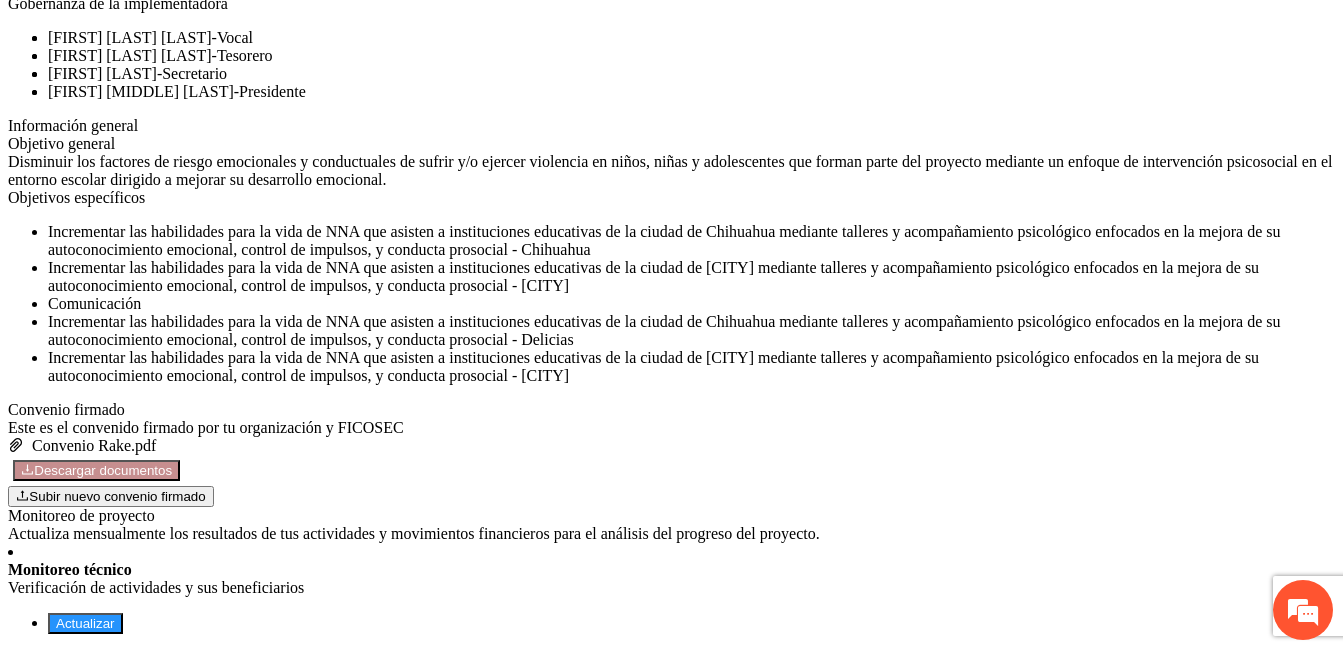 scroll, scrollTop: 1584, scrollLeft: 0, axis: vertical 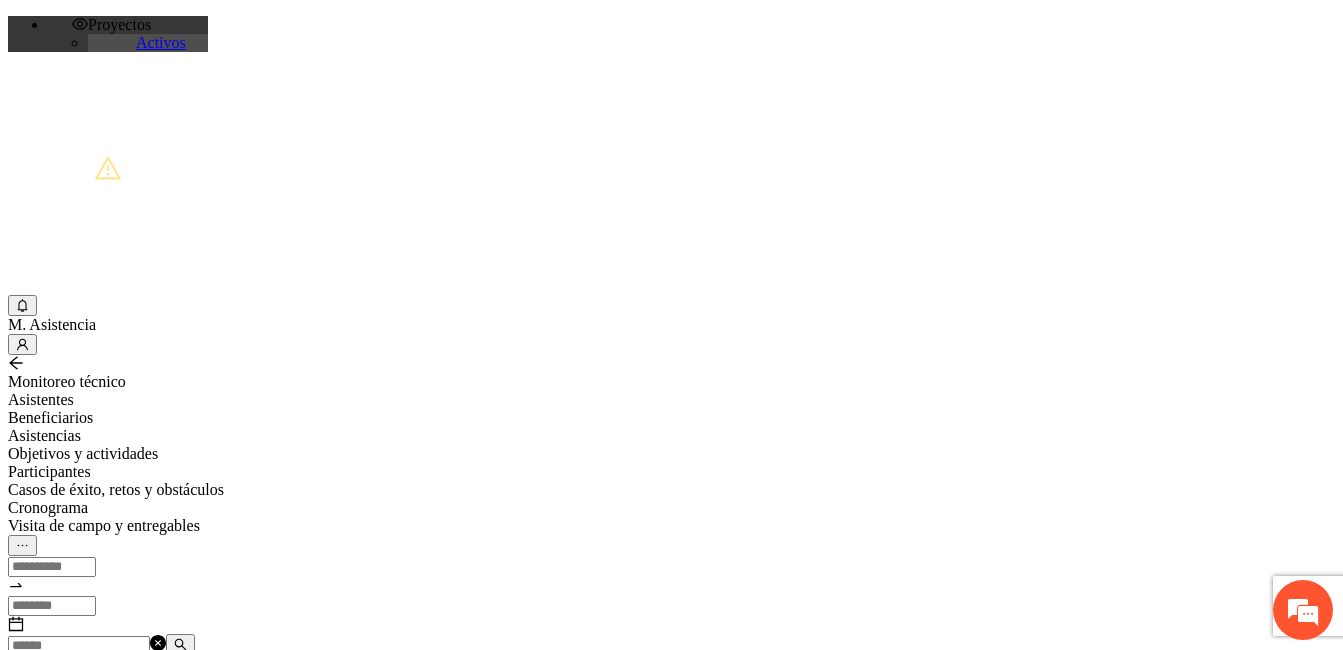 click at bounding box center (79, 646) 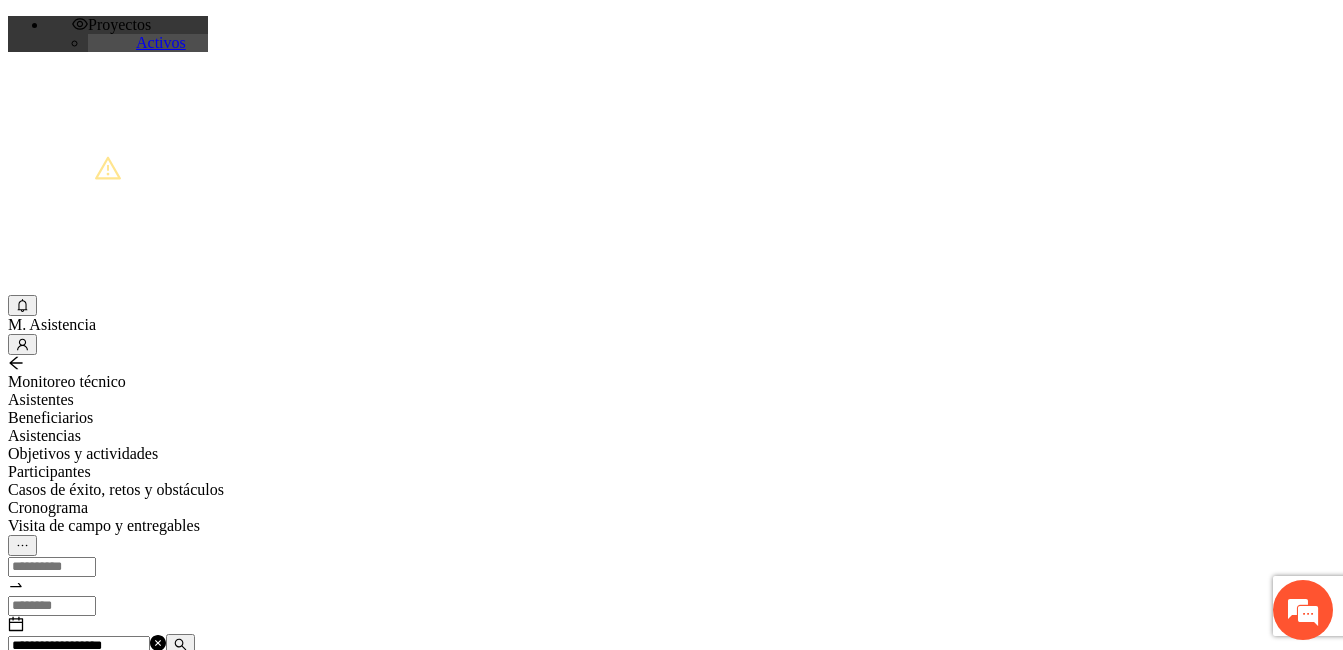 drag, startPoint x: 348, startPoint y: 232, endPoint x: 199, endPoint y: 229, distance: 149.0302 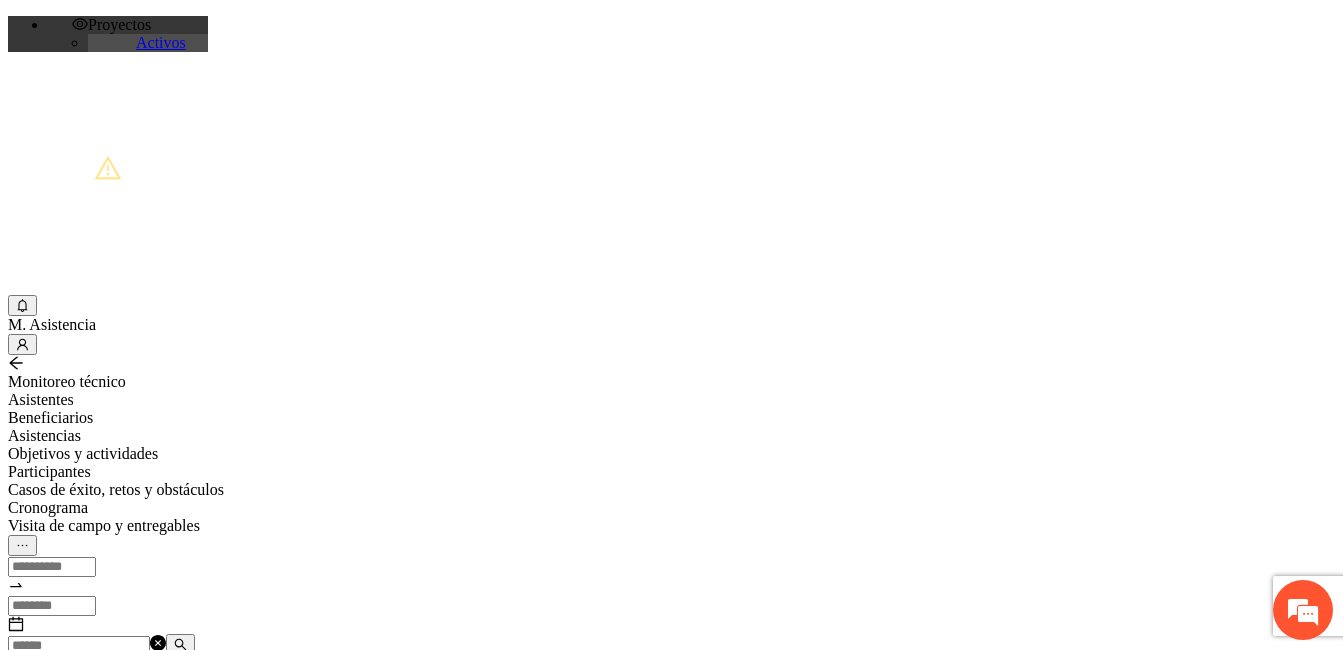 click at bounding box center [79, 646] 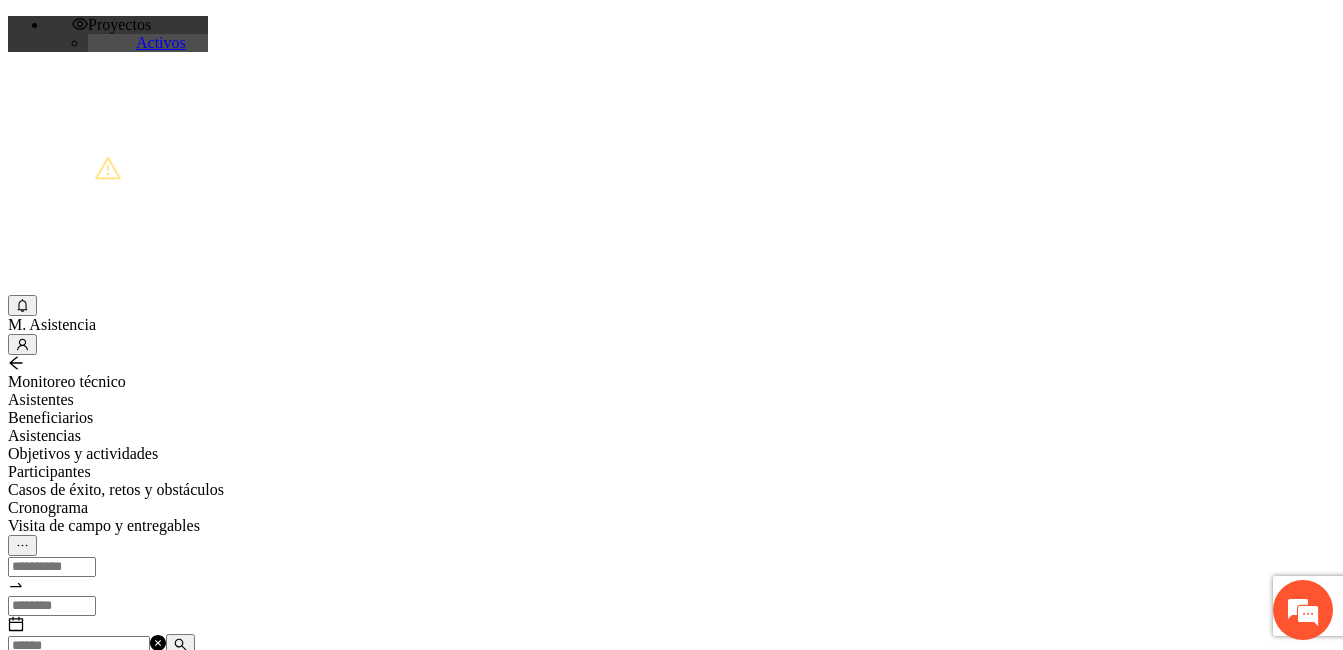 paste on "**********" 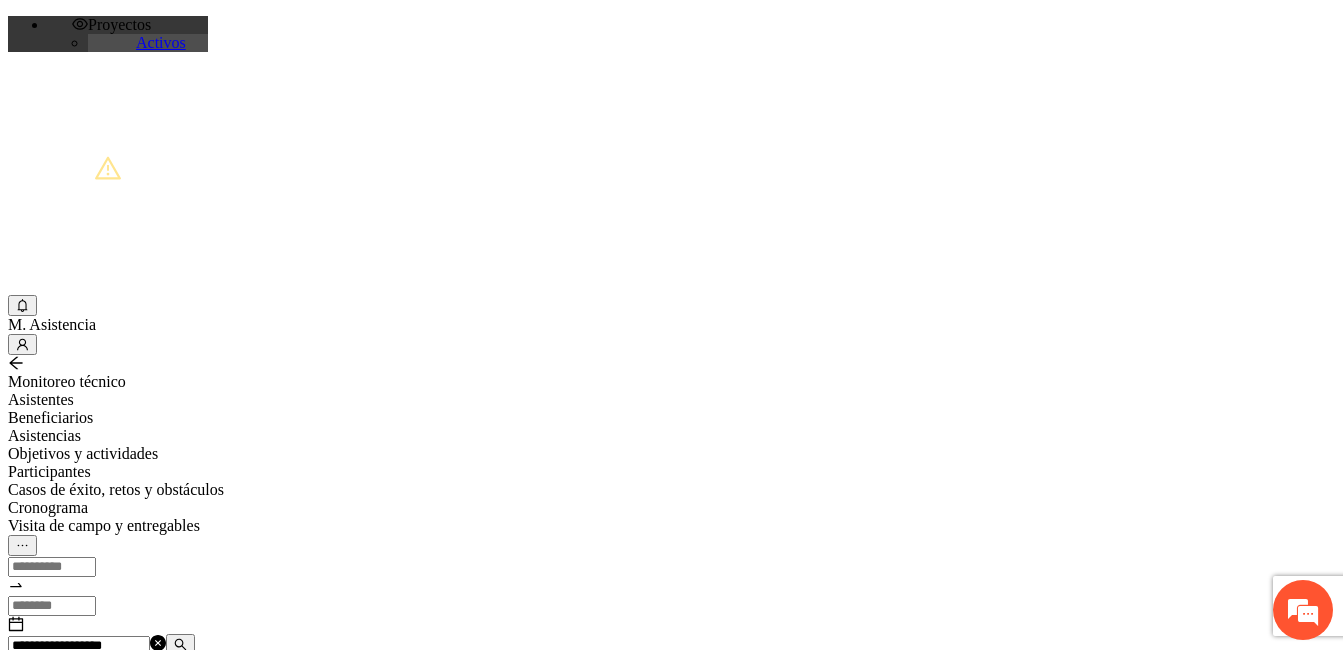 click on "A1.1 Impartición de talleres de habilidades para la vida-Chihuahua" at bounding box center (128, 700) 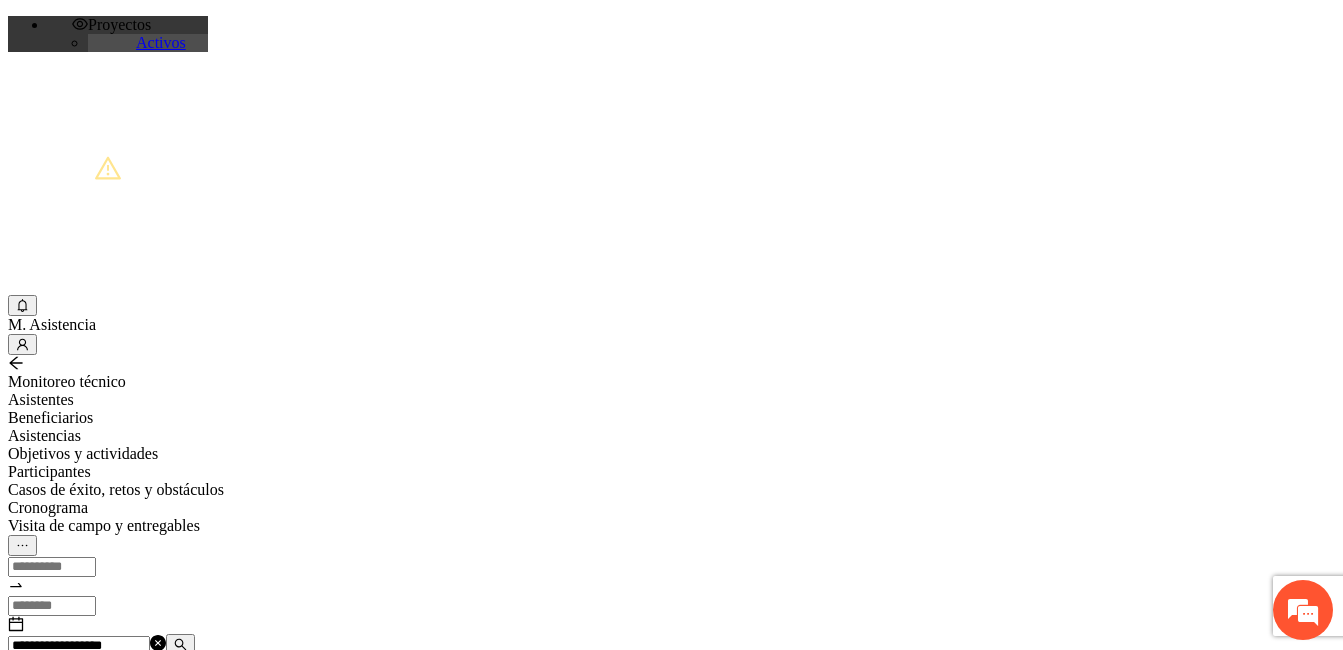 type on "***" 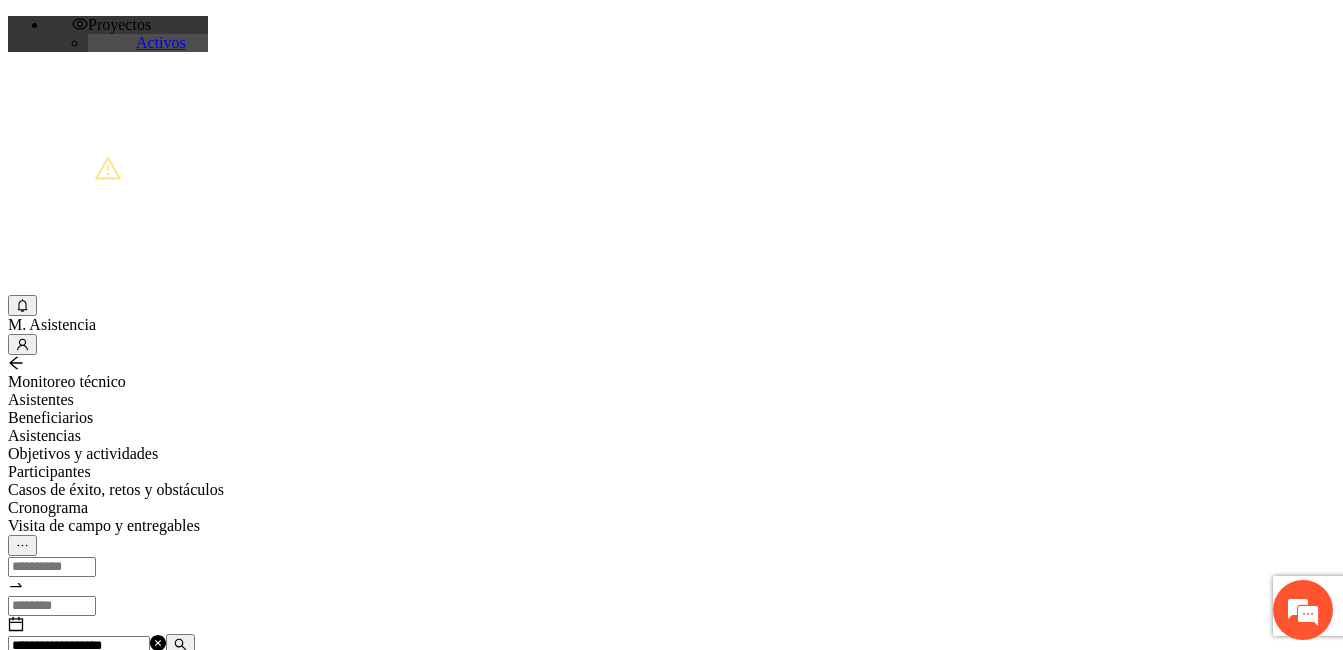 type 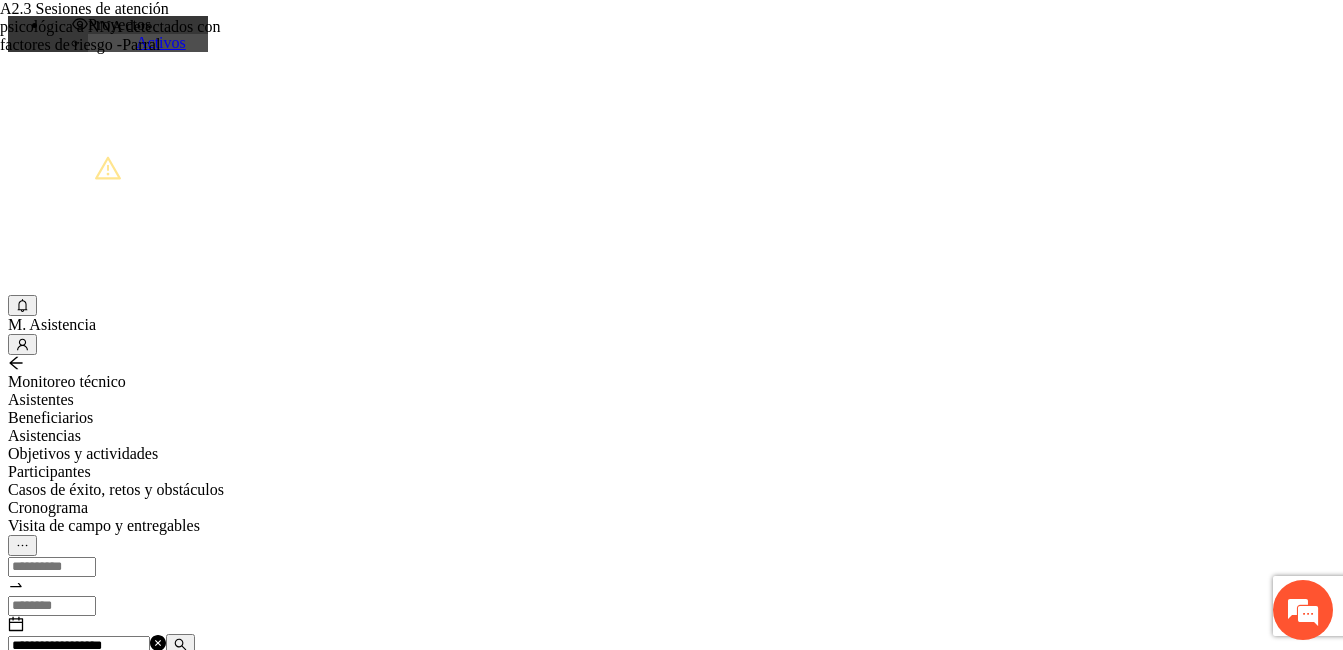 click at bounding box center [180, 644] 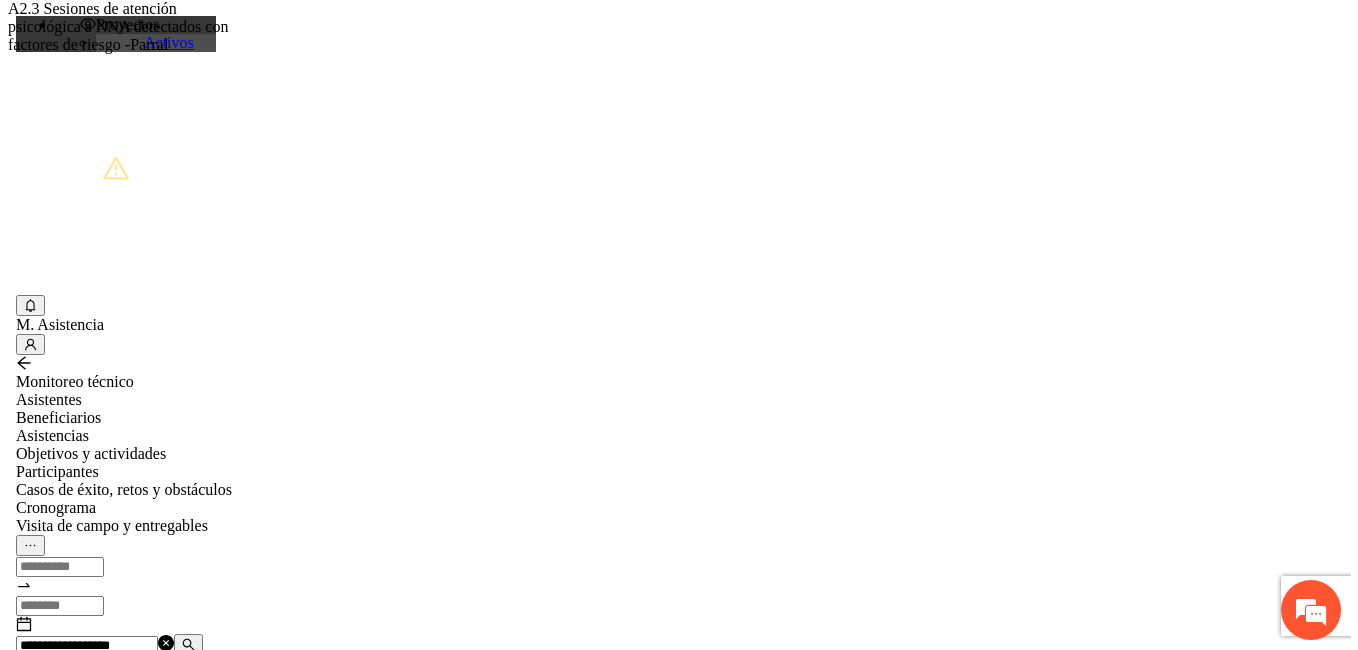 scroll, scrollTop: 0, scrollLeft: 16, axis: horizontal 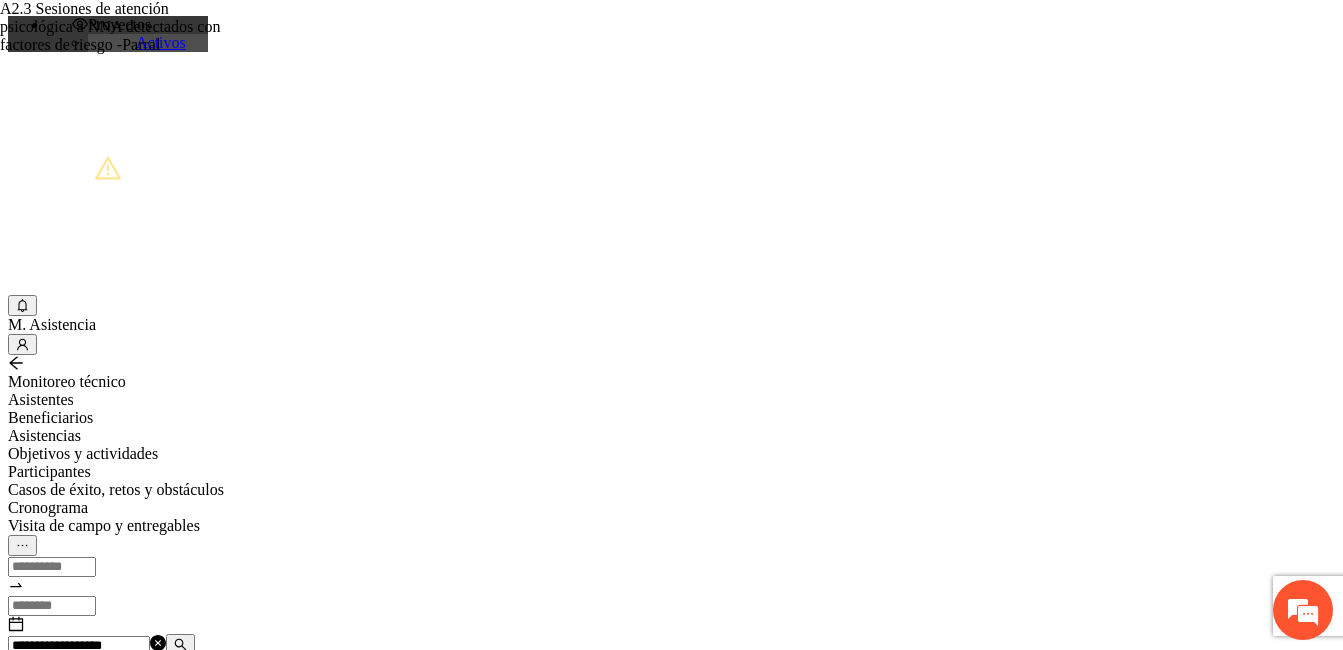 drag, startPoint x: 326, startPoint y: 231, endPoint x: 188, endPoint y: 231, distance: 138 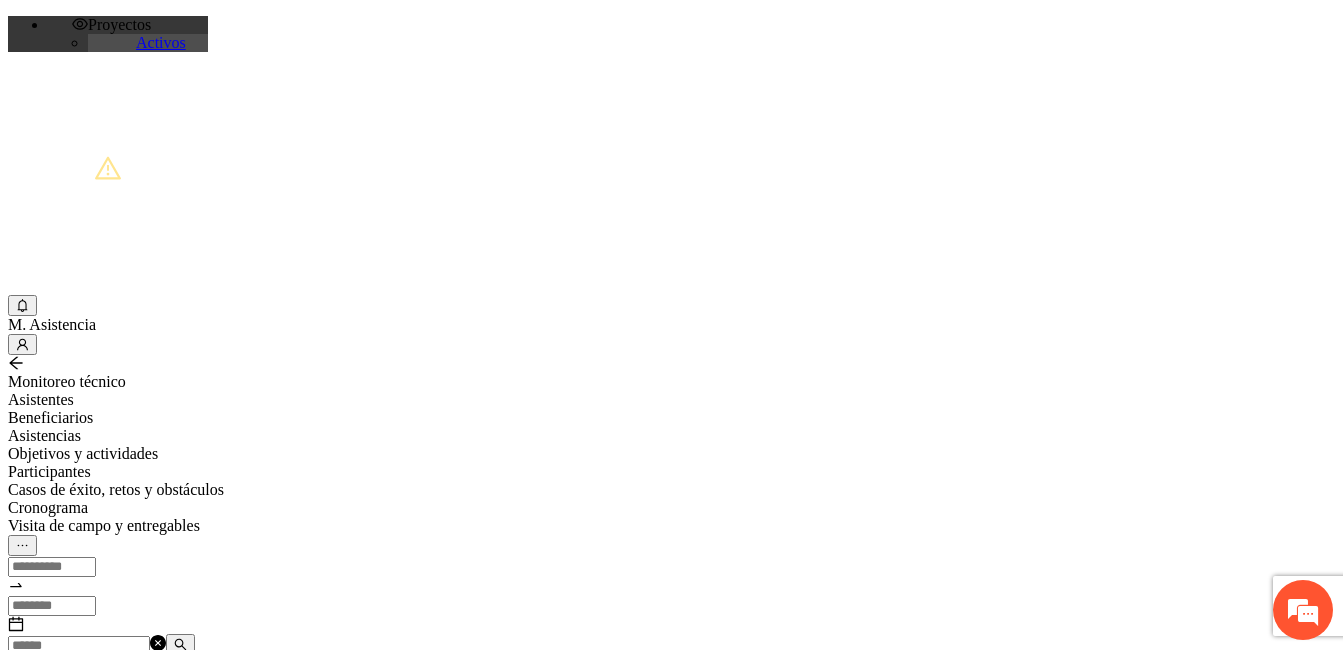 click at bounding box center [79, 646] 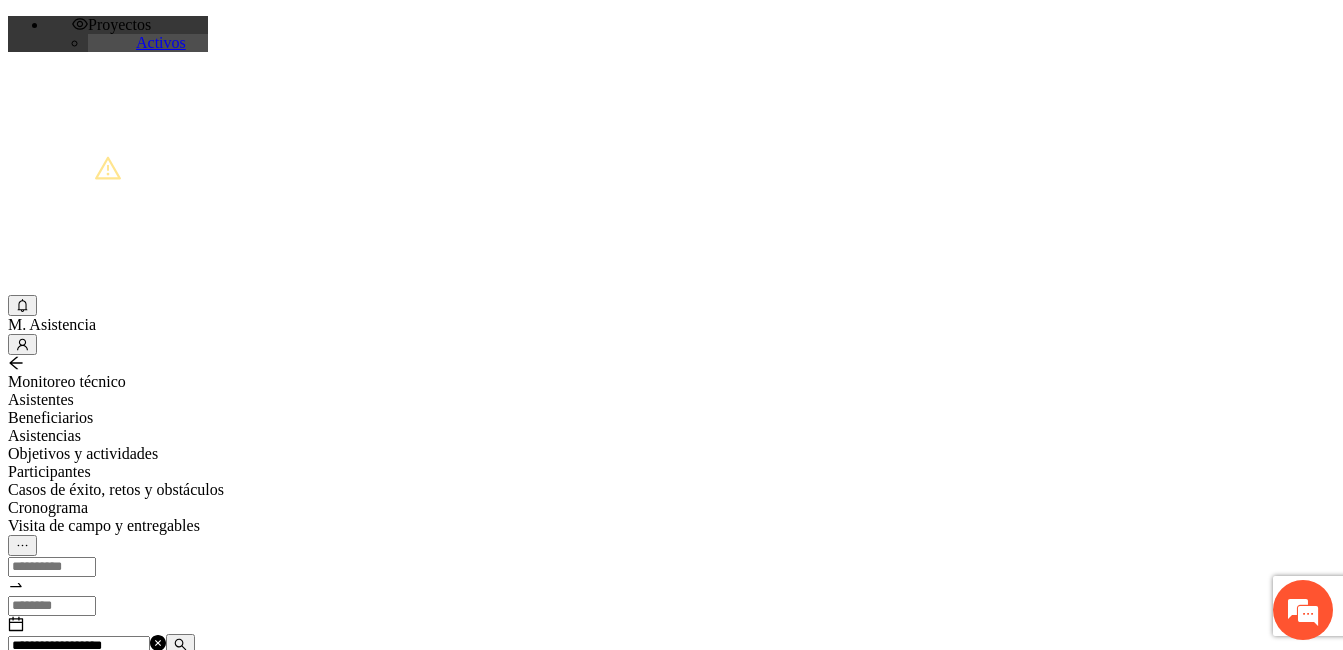 click at bounding box center (180, 644) 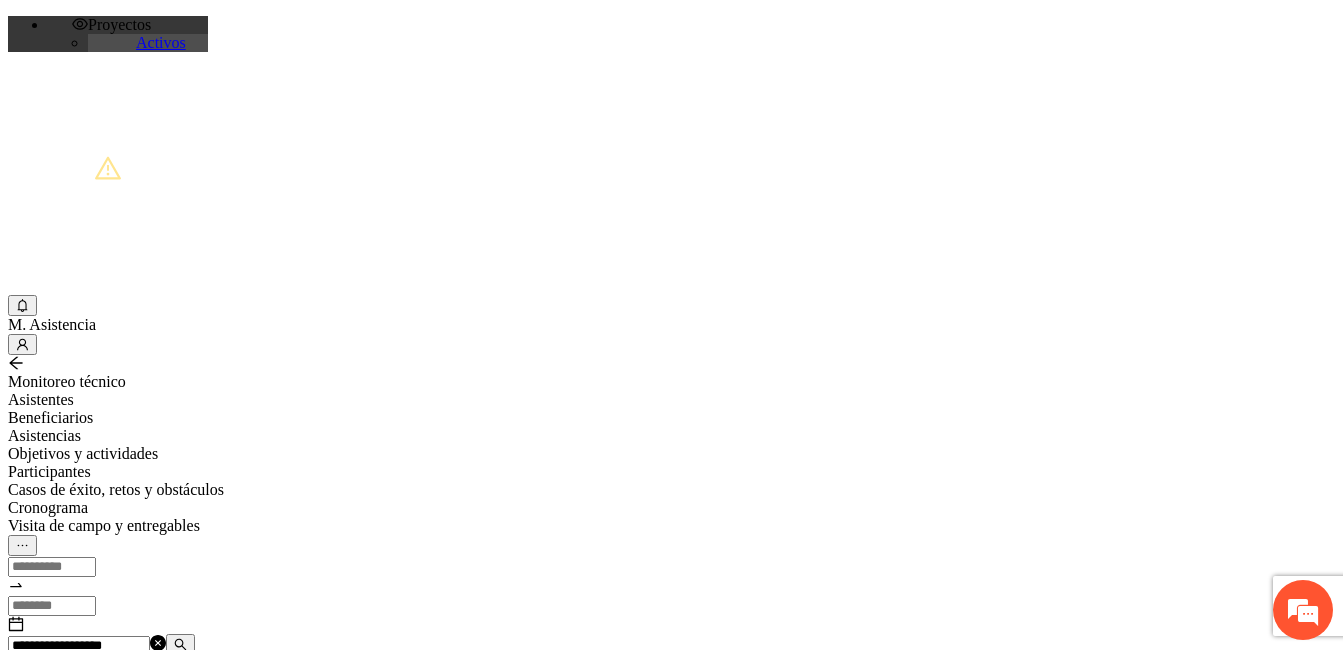 type on "**********" 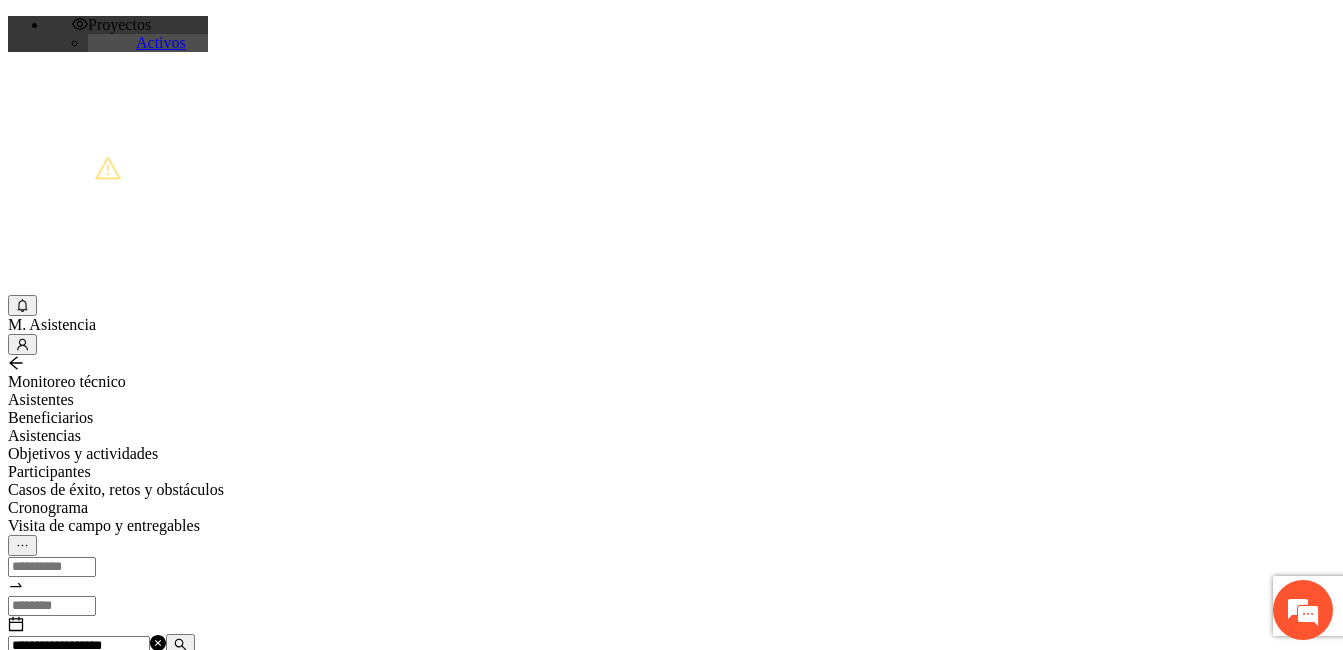 click on "Agregar asistencia" at bounding box center (71, 682) 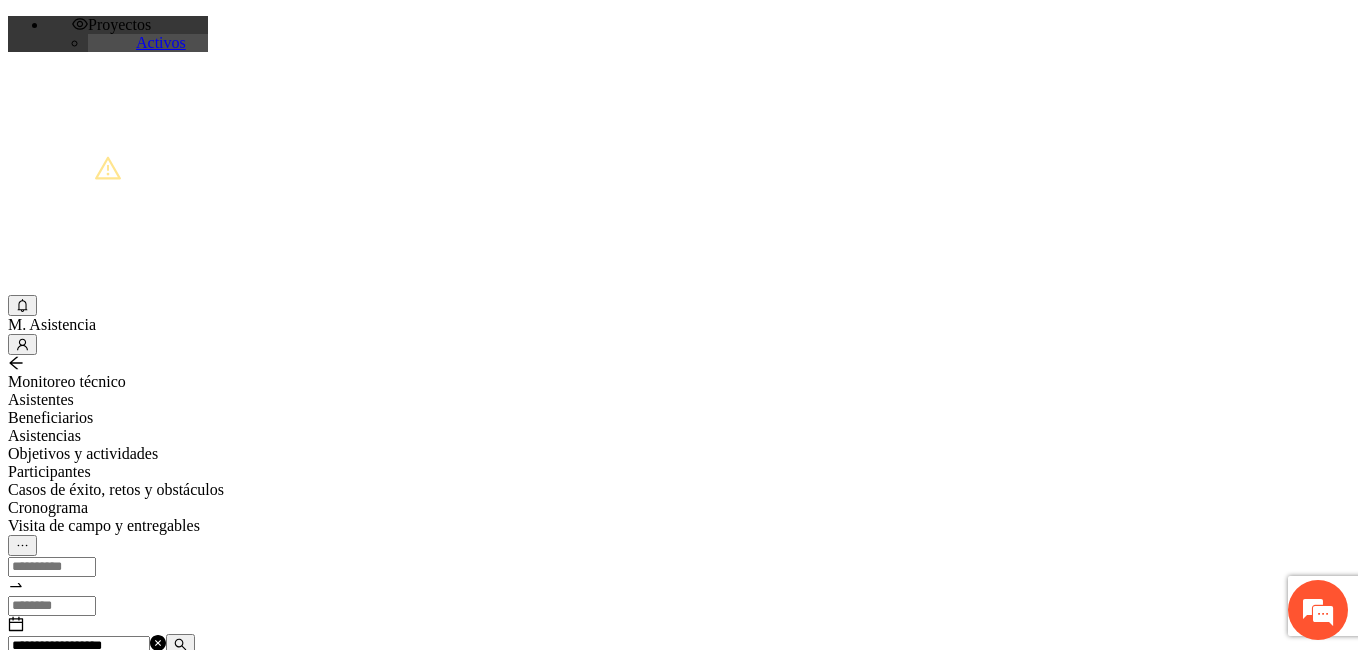 click at bounding box center [72, 1203] 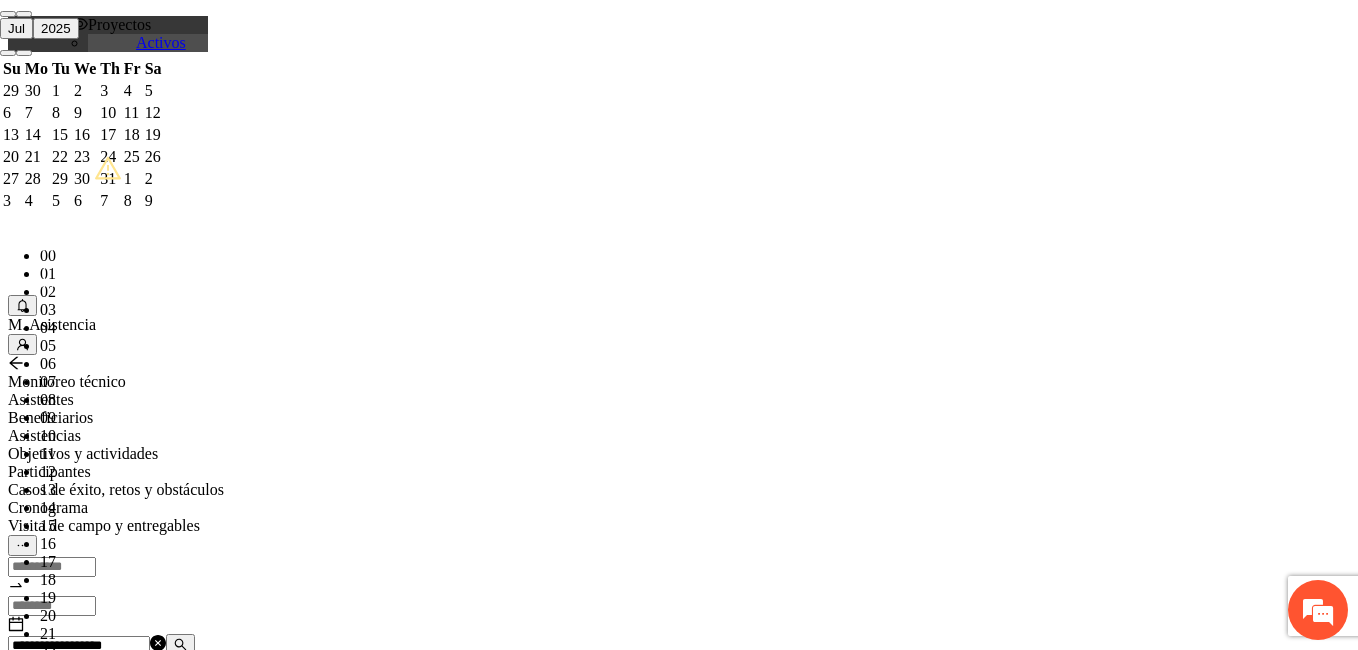 paste on "**********" 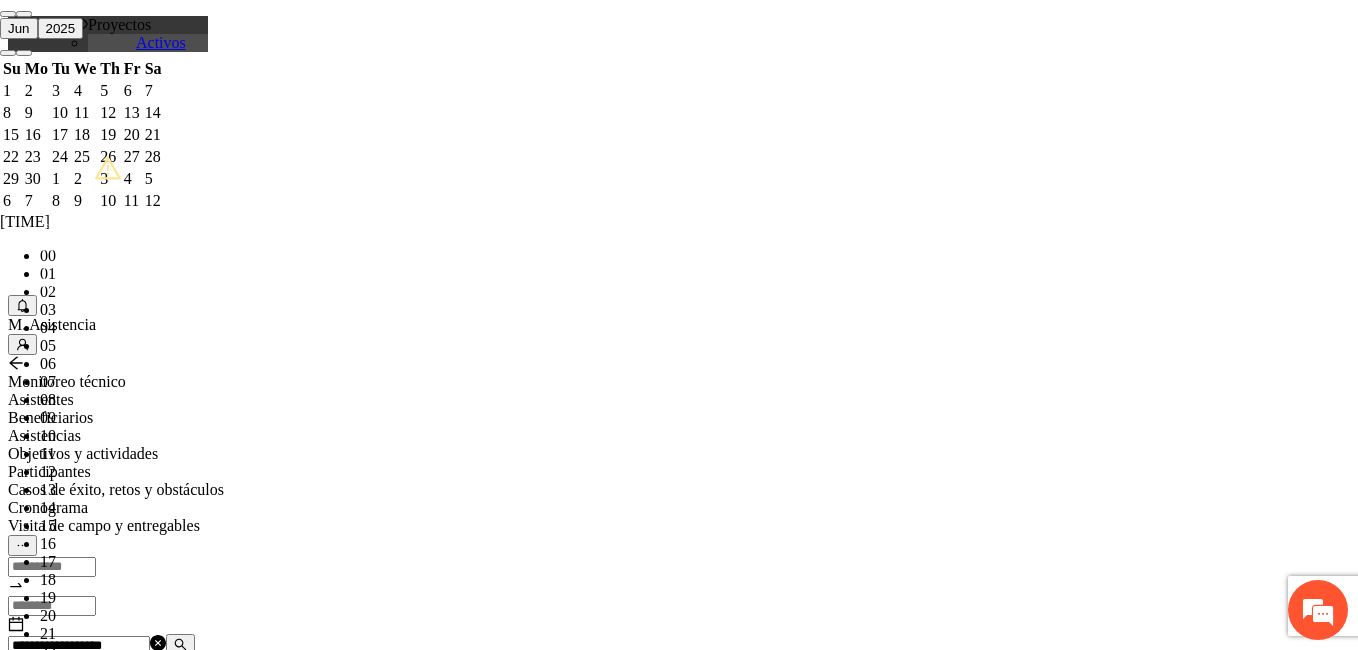 scroll, scrollTop: 38, scrollLeft: 0, axis: vertical 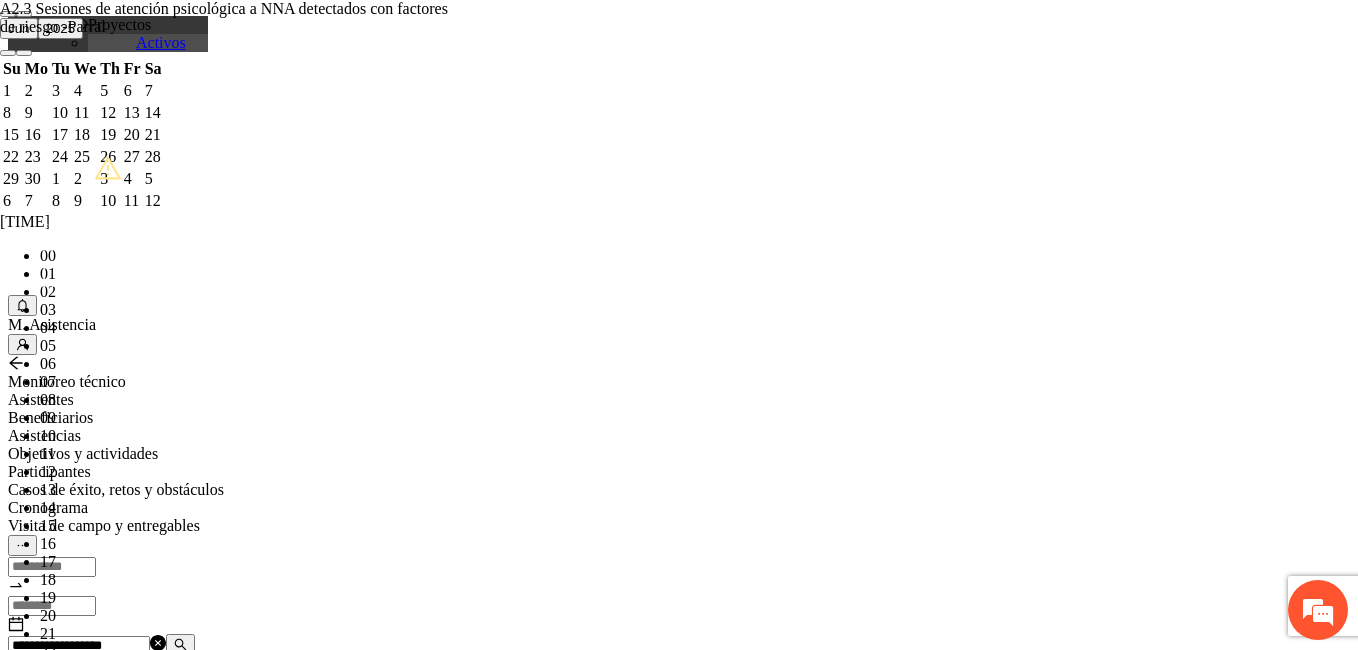 type 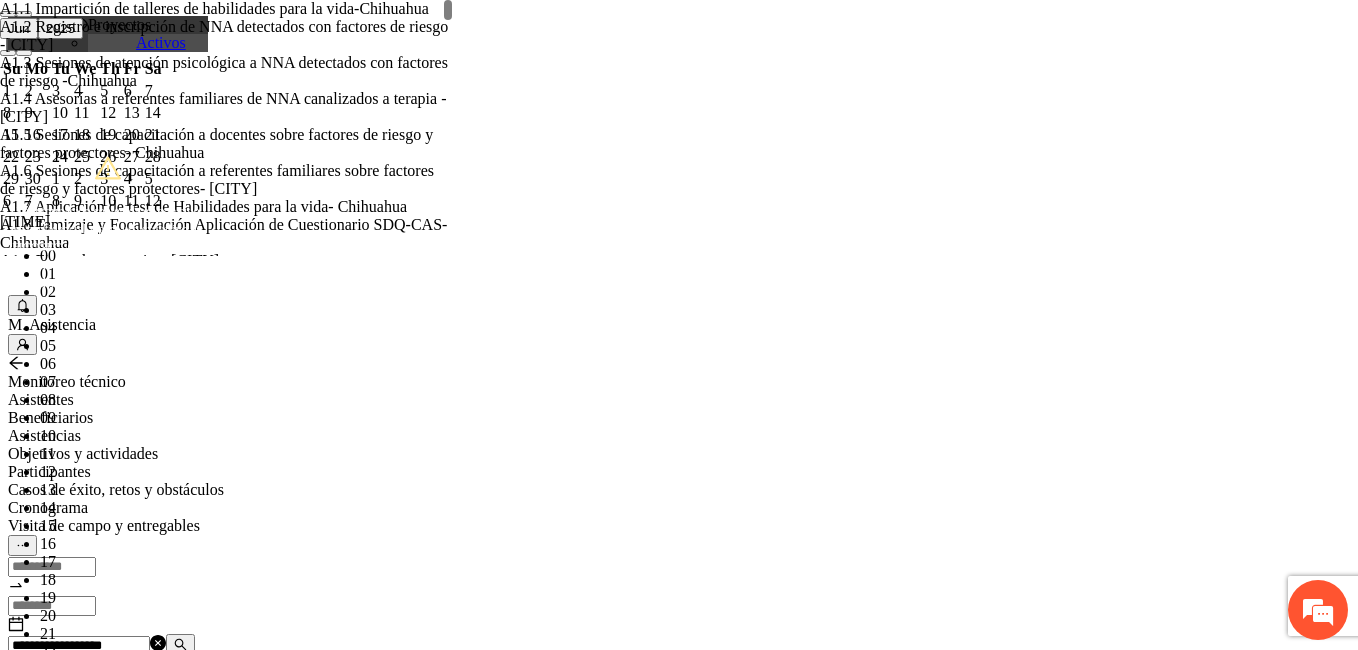 click on "**********" at bounding box center [258, 273503] 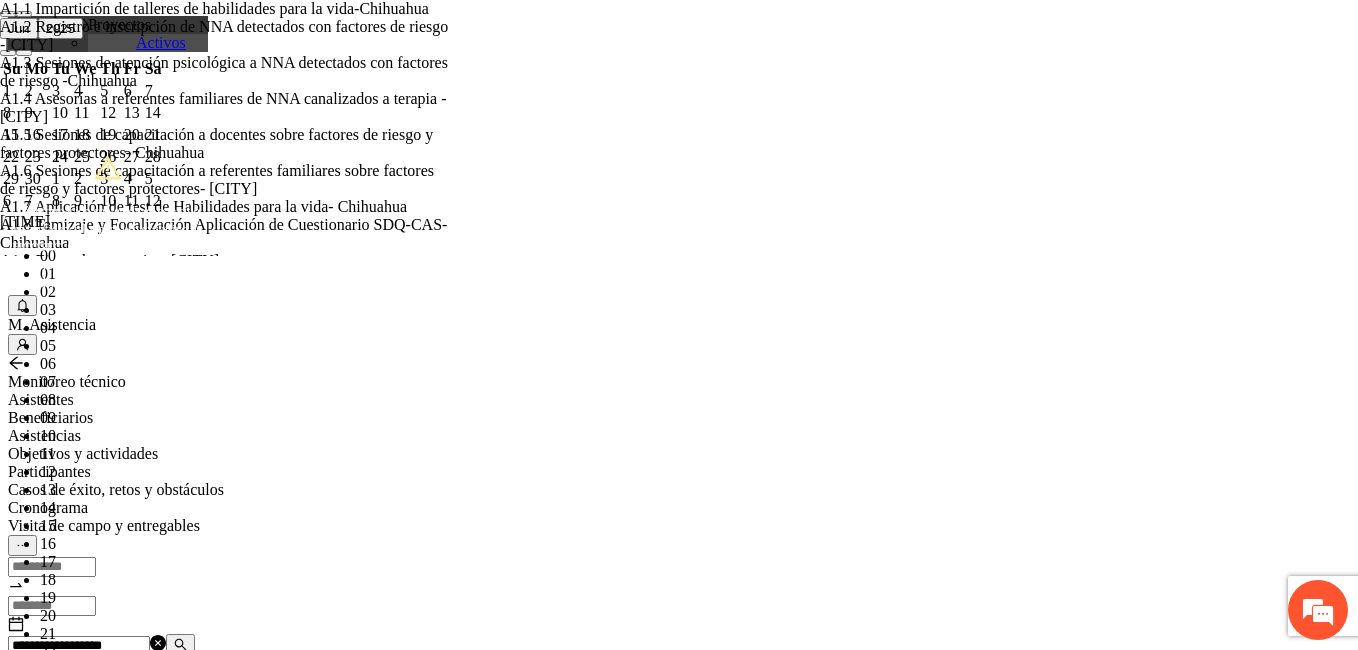 click on "Guardar" at bounding box center (109, 567979) 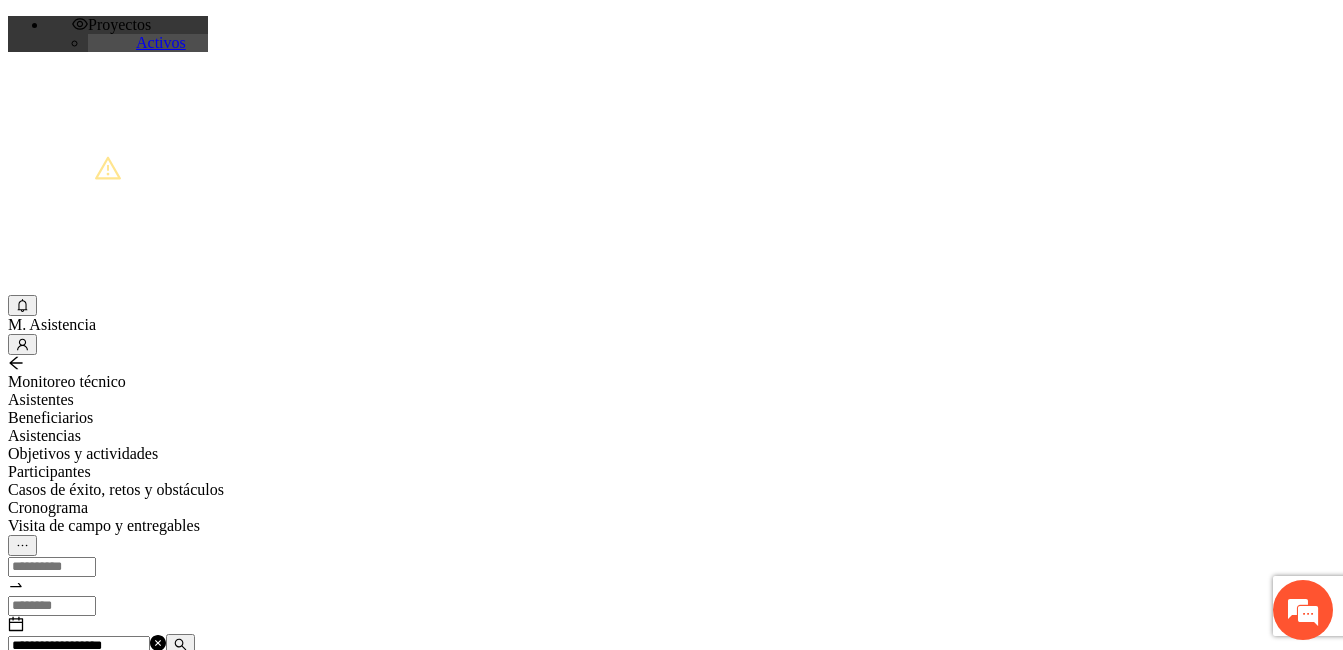 click at bounding box center [180, 644] 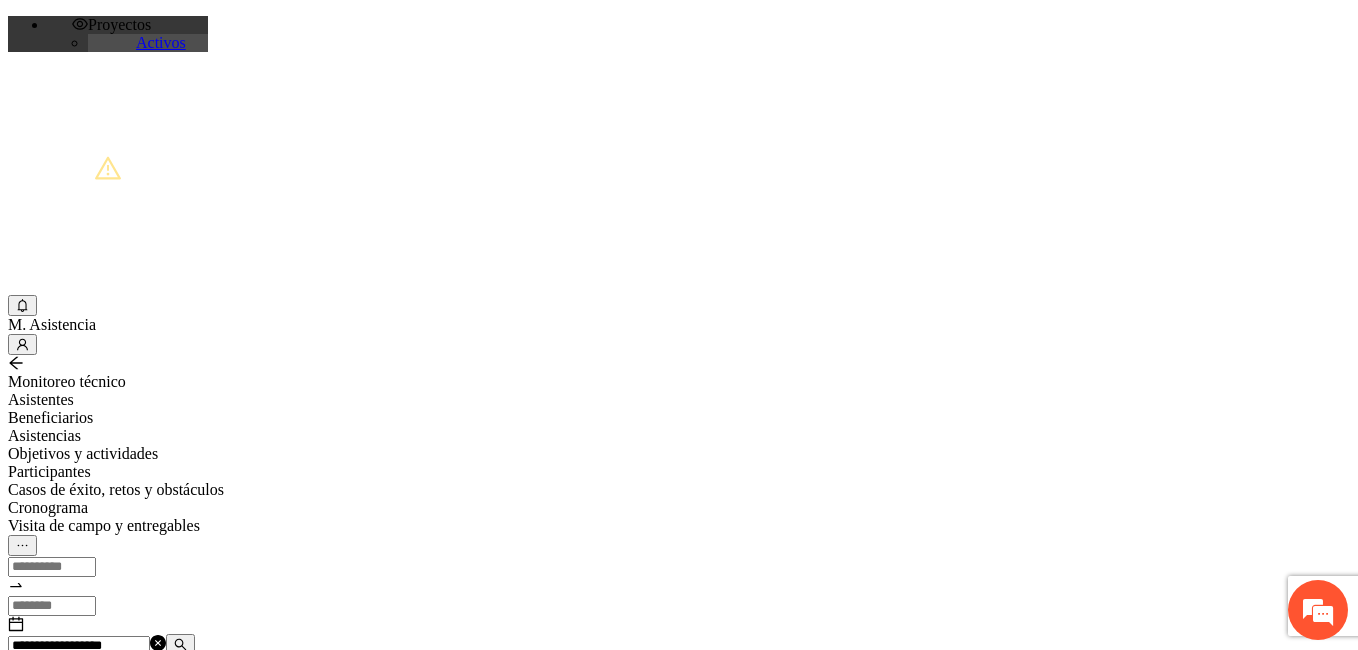 click at bounding box center (72, 1203) 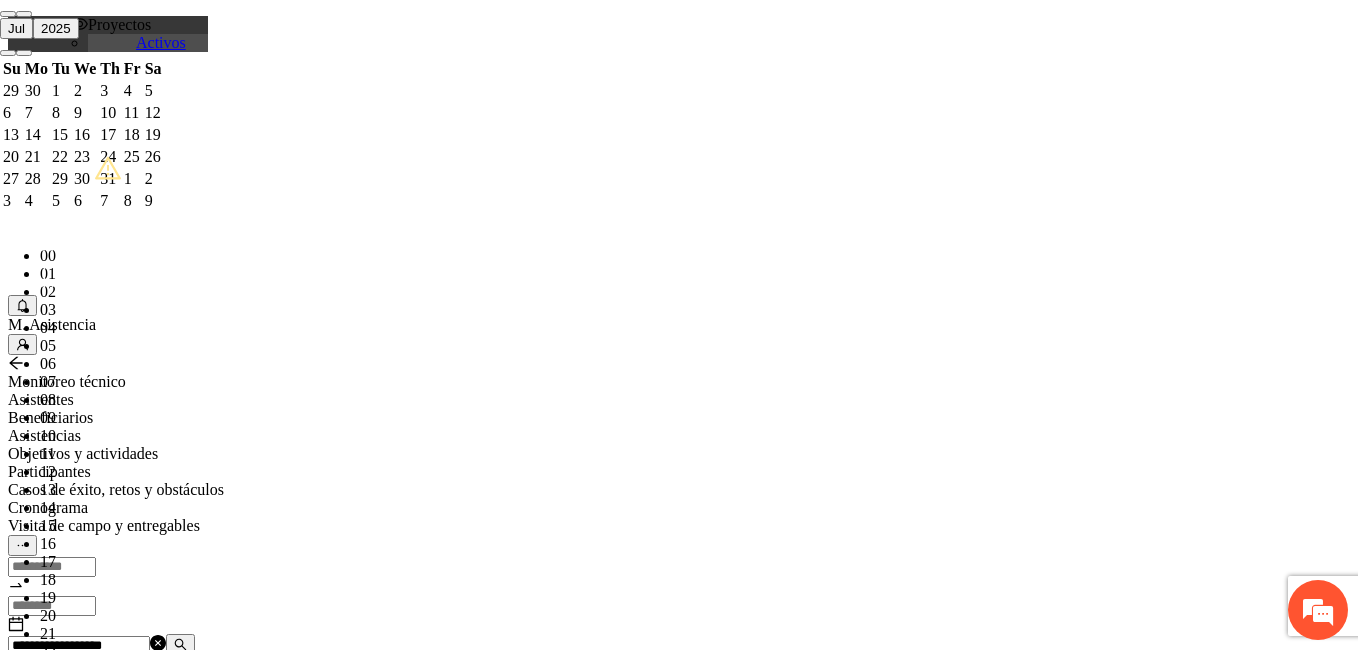 paste on "**********" 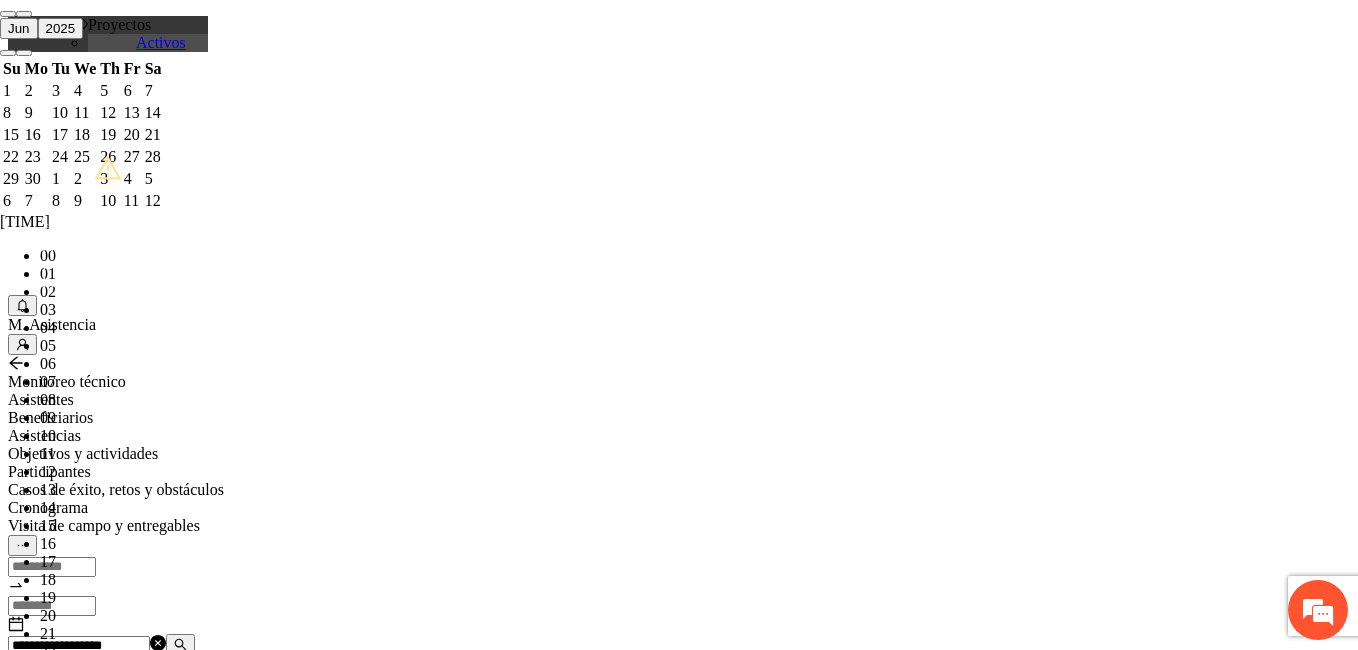 scroll, scrollTop: 20, scrollLeft: 0, axis: vertical 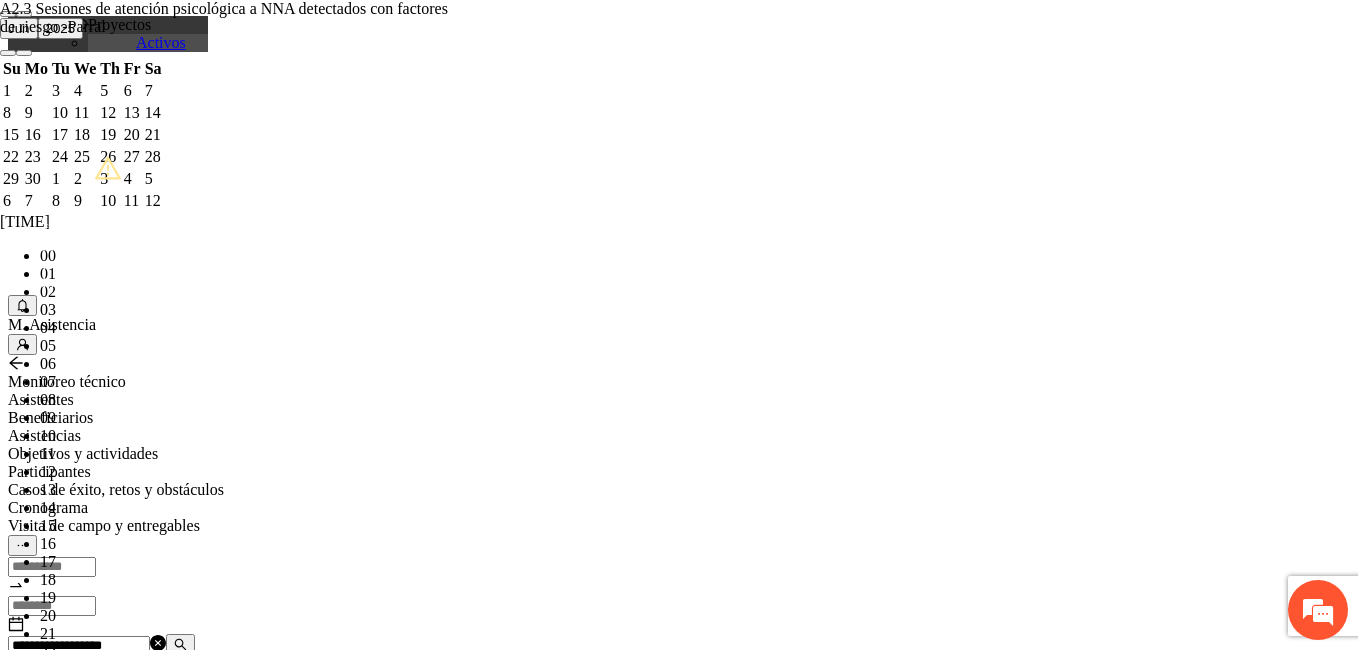 type 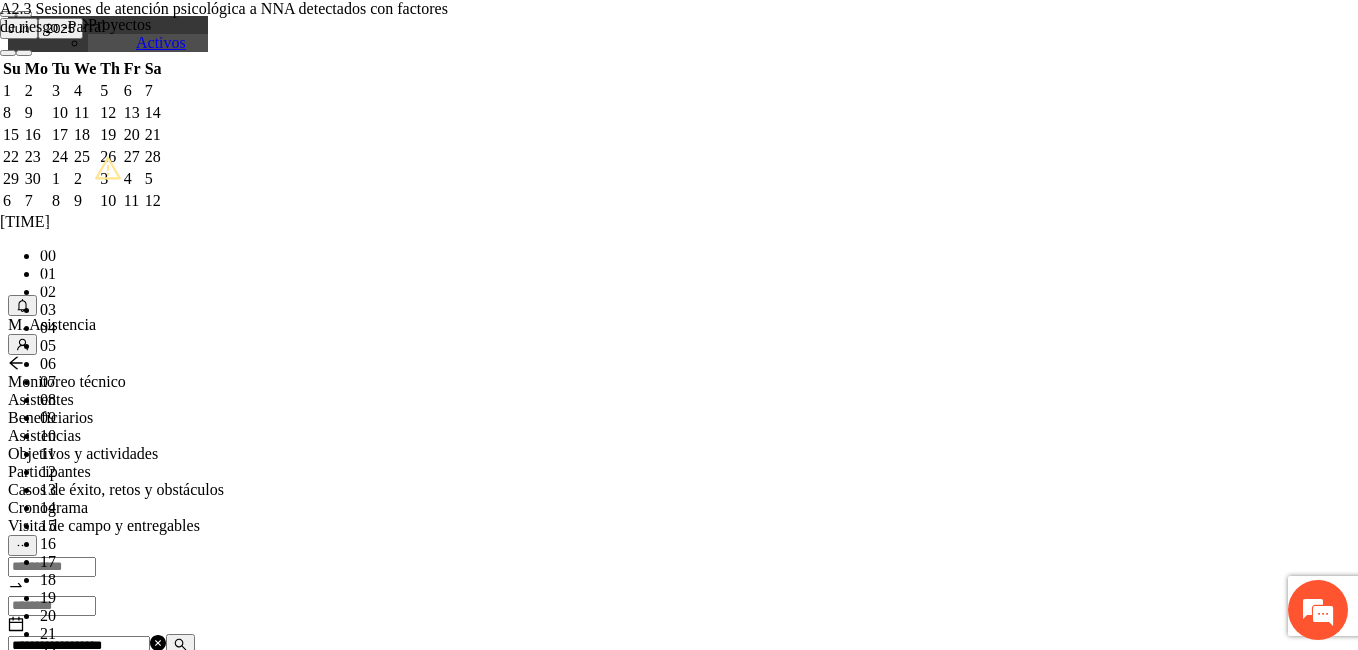 click on "**********" at bounding box center (258, 1165) 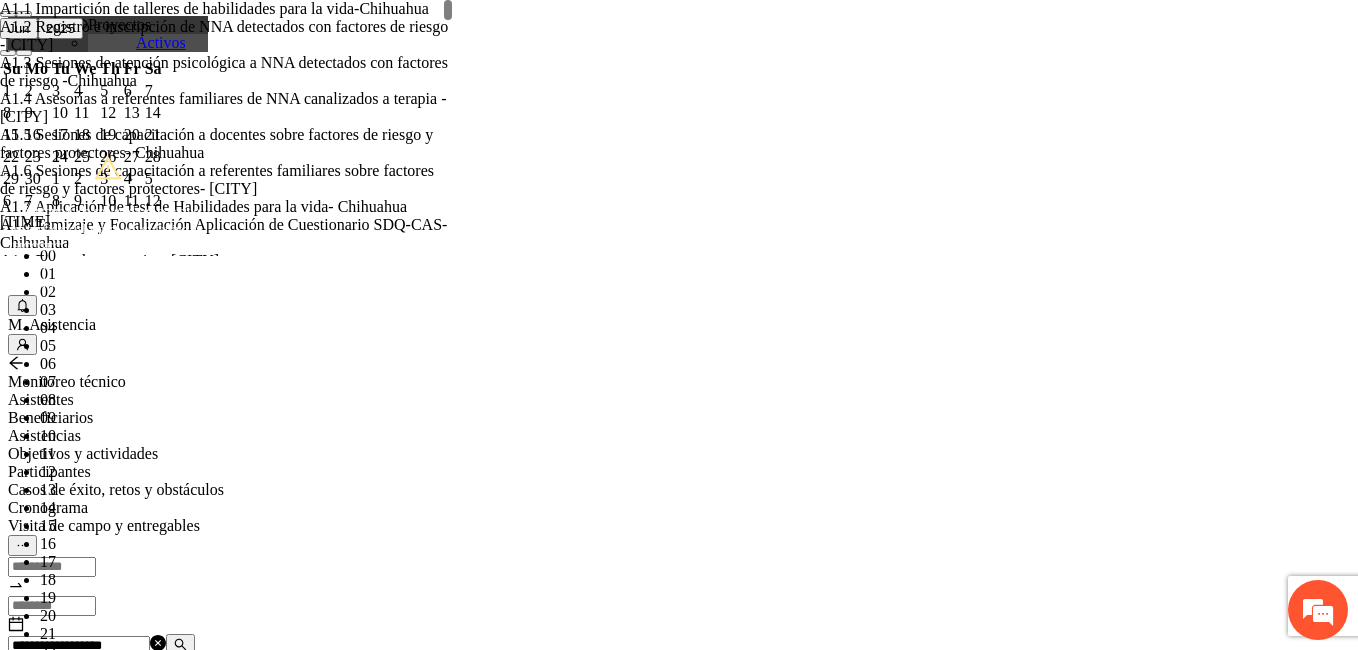 click on "Selecciona actividad(es) A2.3 Sesiones de atención psicológica a NNA detectados con factores de riesgo -Parral A2.3 Sesiones de atención psicológica a NNA detectados con factores de riesgo -Parral" at bounding box center [258, 1163] 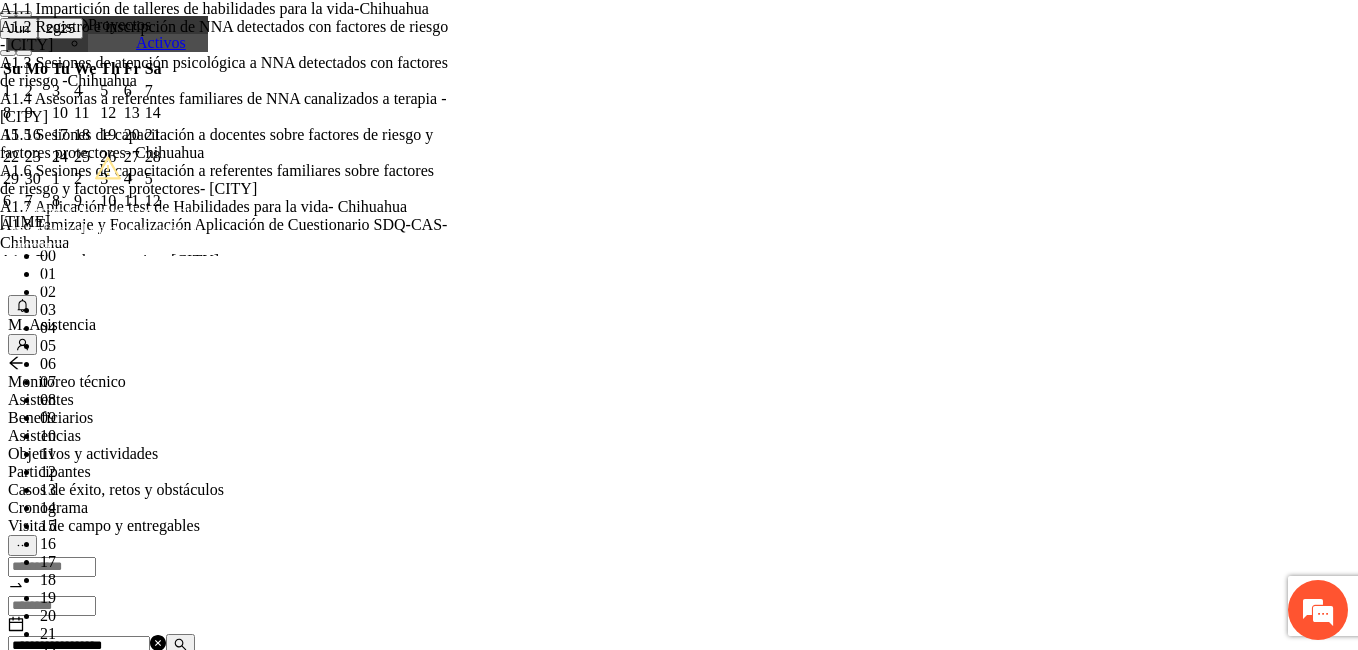click on "**********" at bounding box center [258, 284543] 